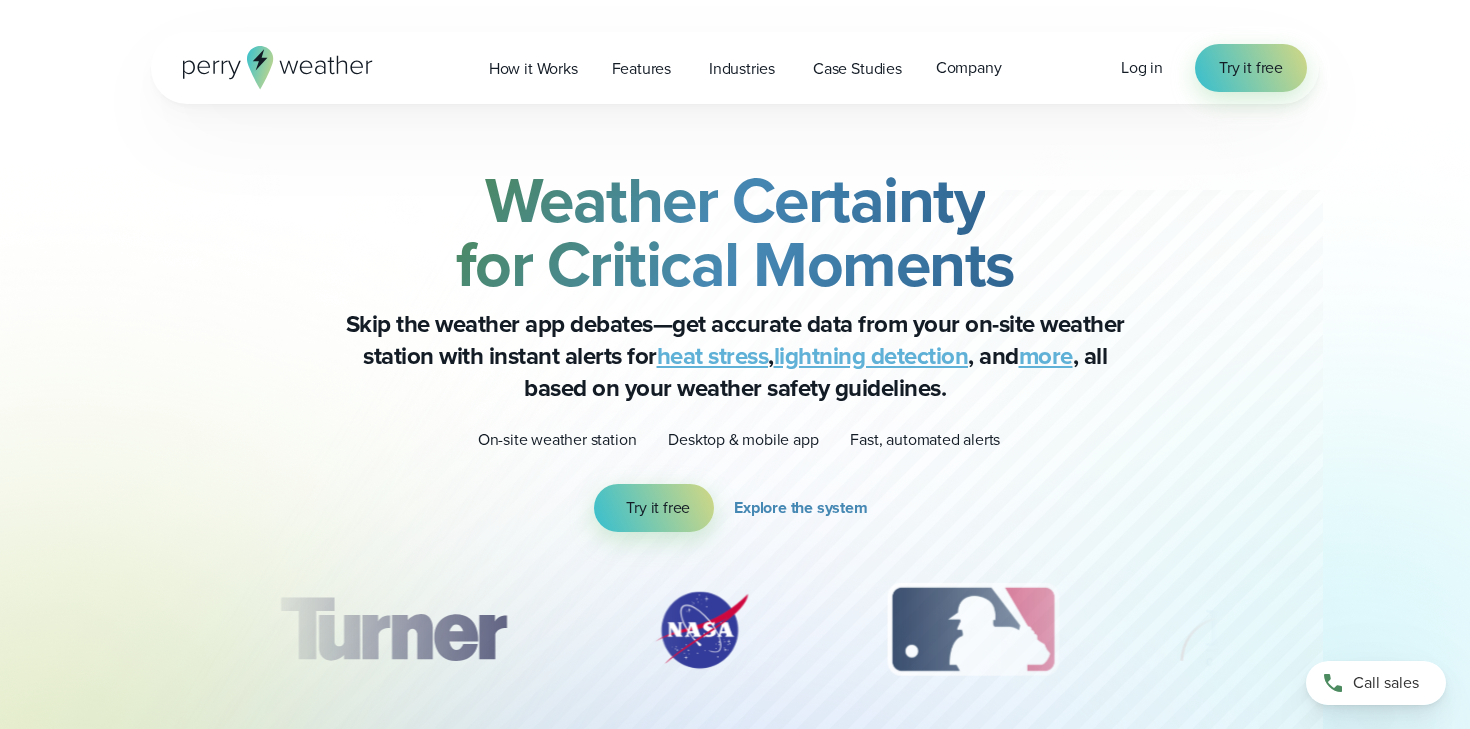 scroll, scrollTop: 0, scrollLeft: 0, axis: both 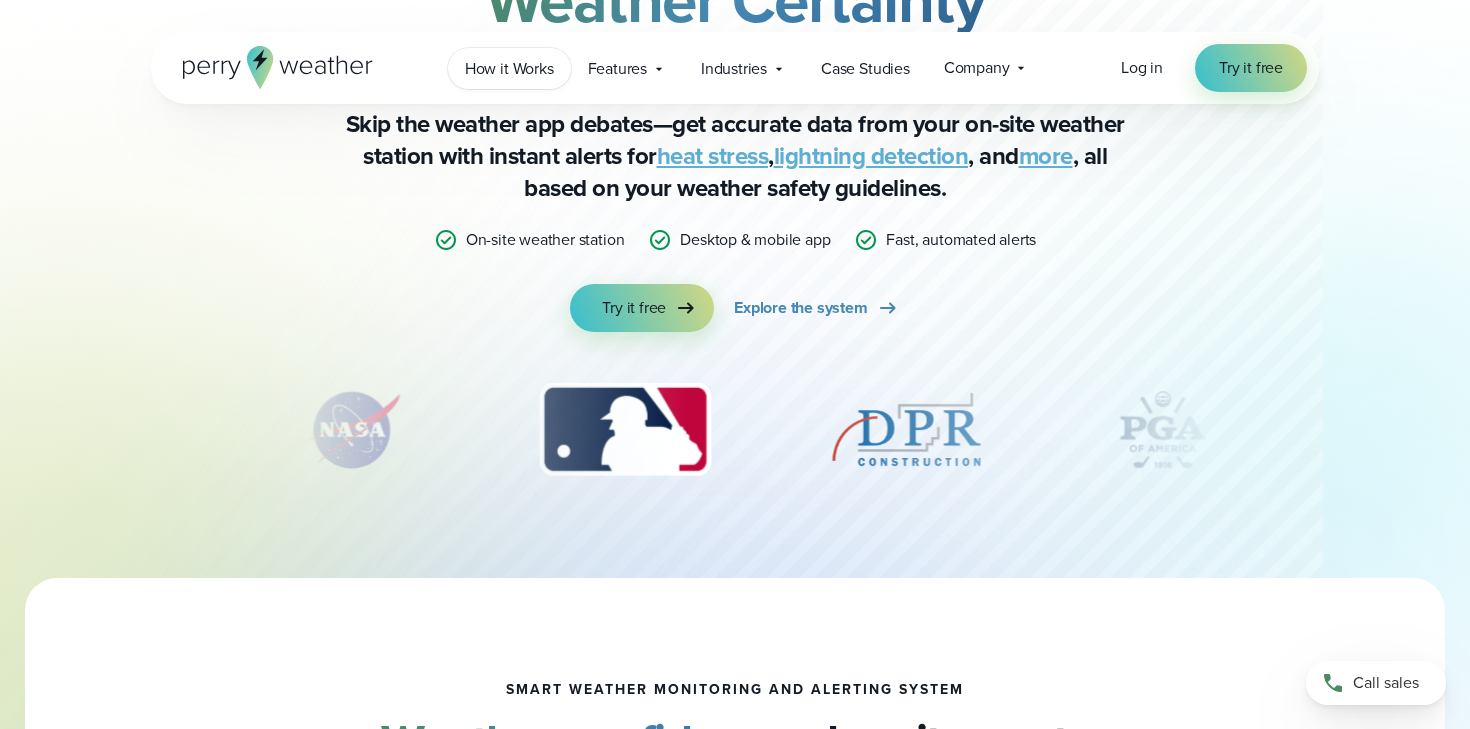 click on "How it Works" at bounding box center [509, 69] 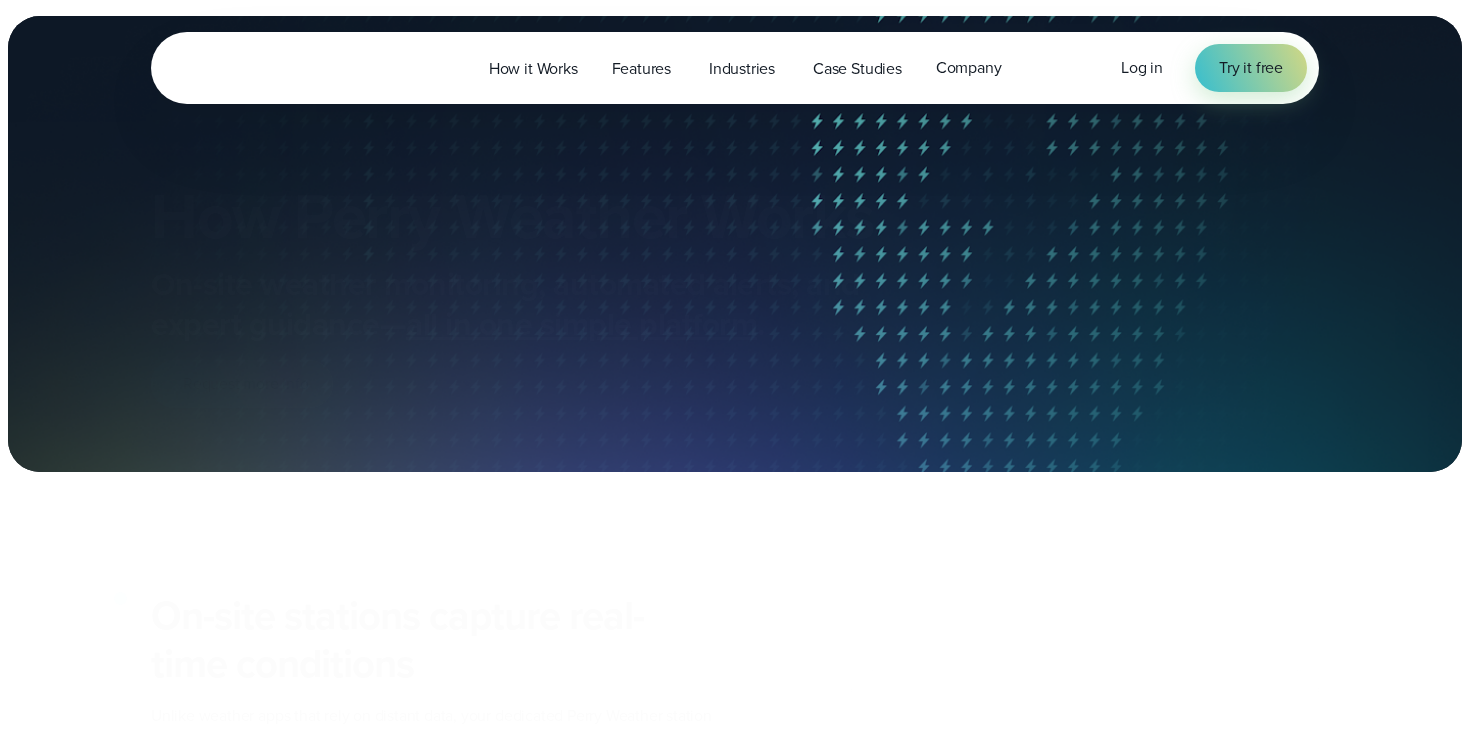 scroll, scrollTop: 0, scrollLeft: 0, axis: both 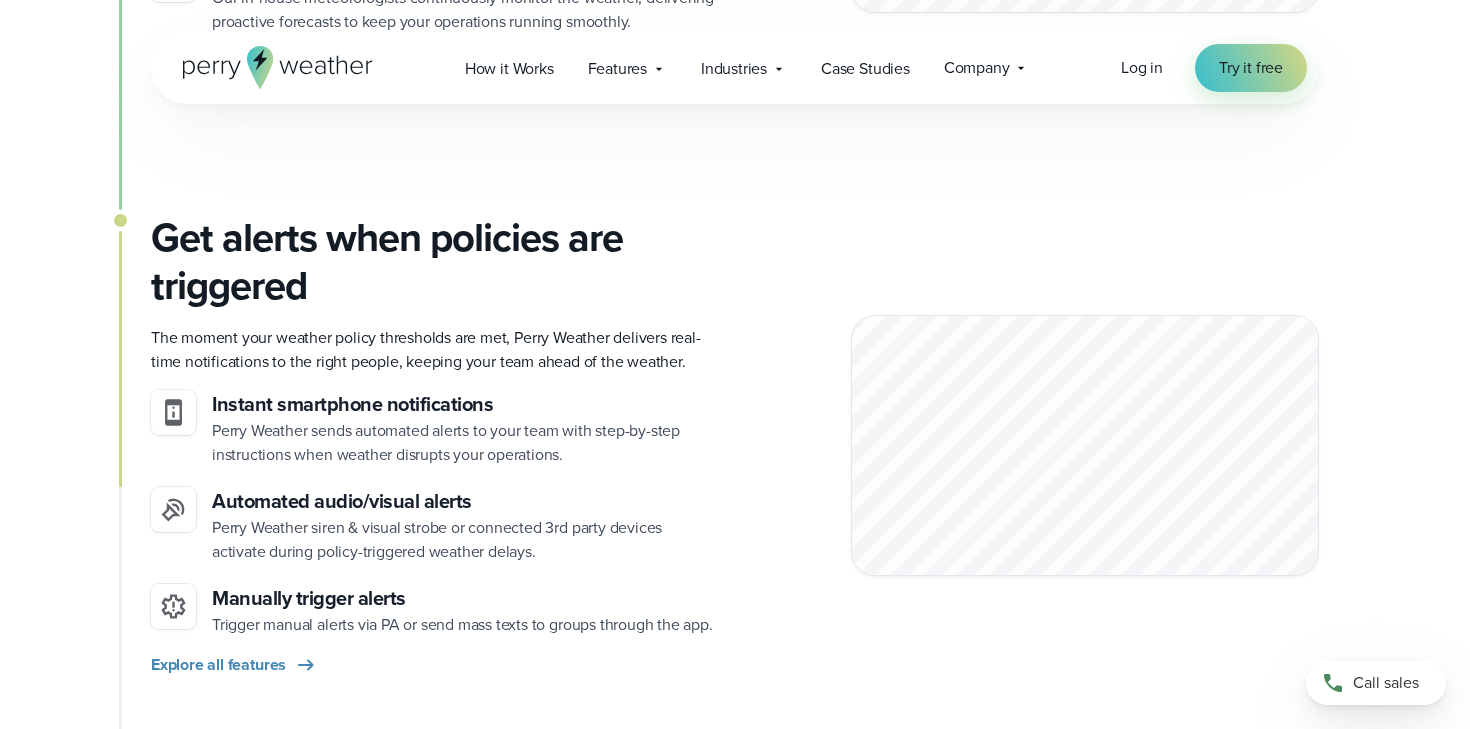 click on "On-site stations capture real-time conditions
Unlike weather apps that rely on distant data, your dedicated Perry Weather station monitors conditions at your exact location.
No manual readings required
On-site weather station automatically track weather conditions delivering real-time data to the Perry Weather dashboard.
Free, easy installation" at bounding box center (735, 21) 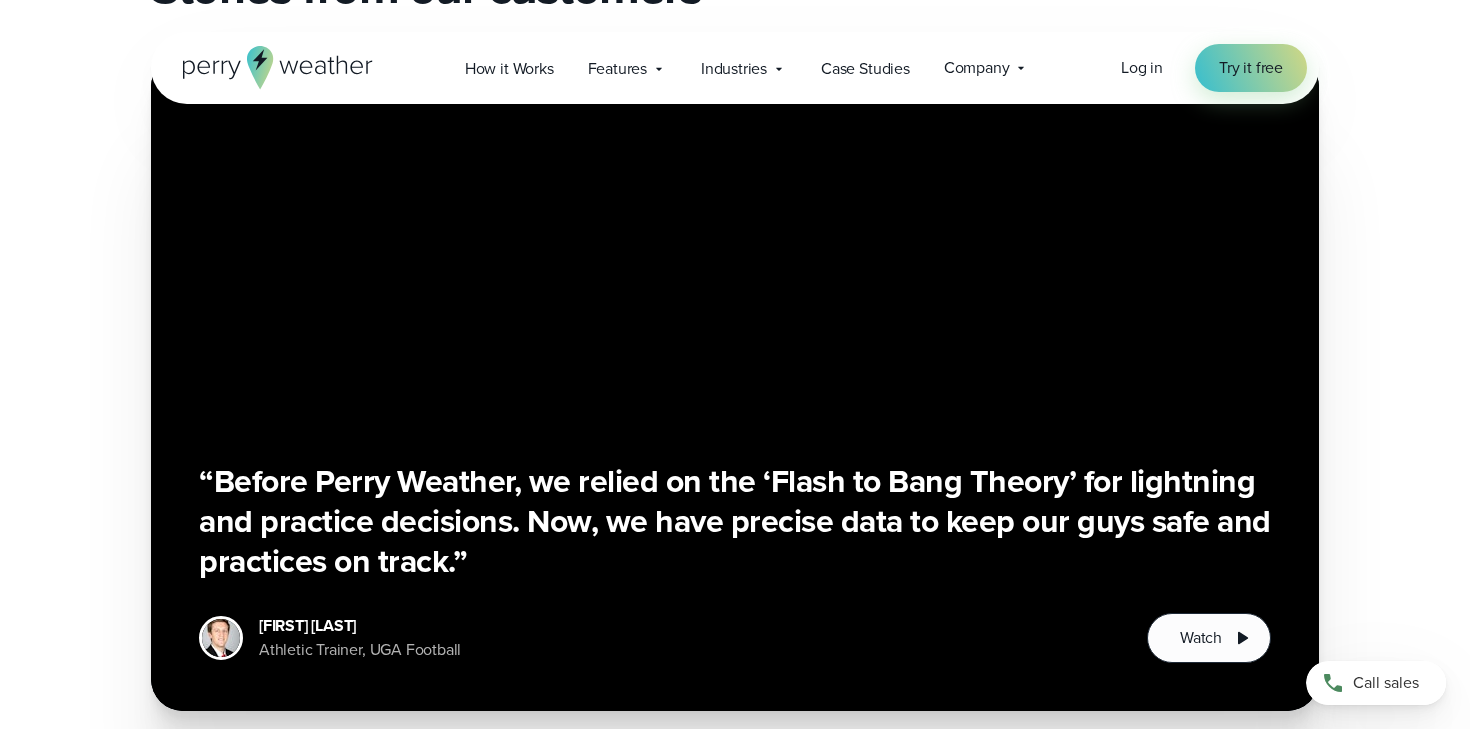 scroll, scrollTop: 3560, scrollLeft: 0, axis: vertical 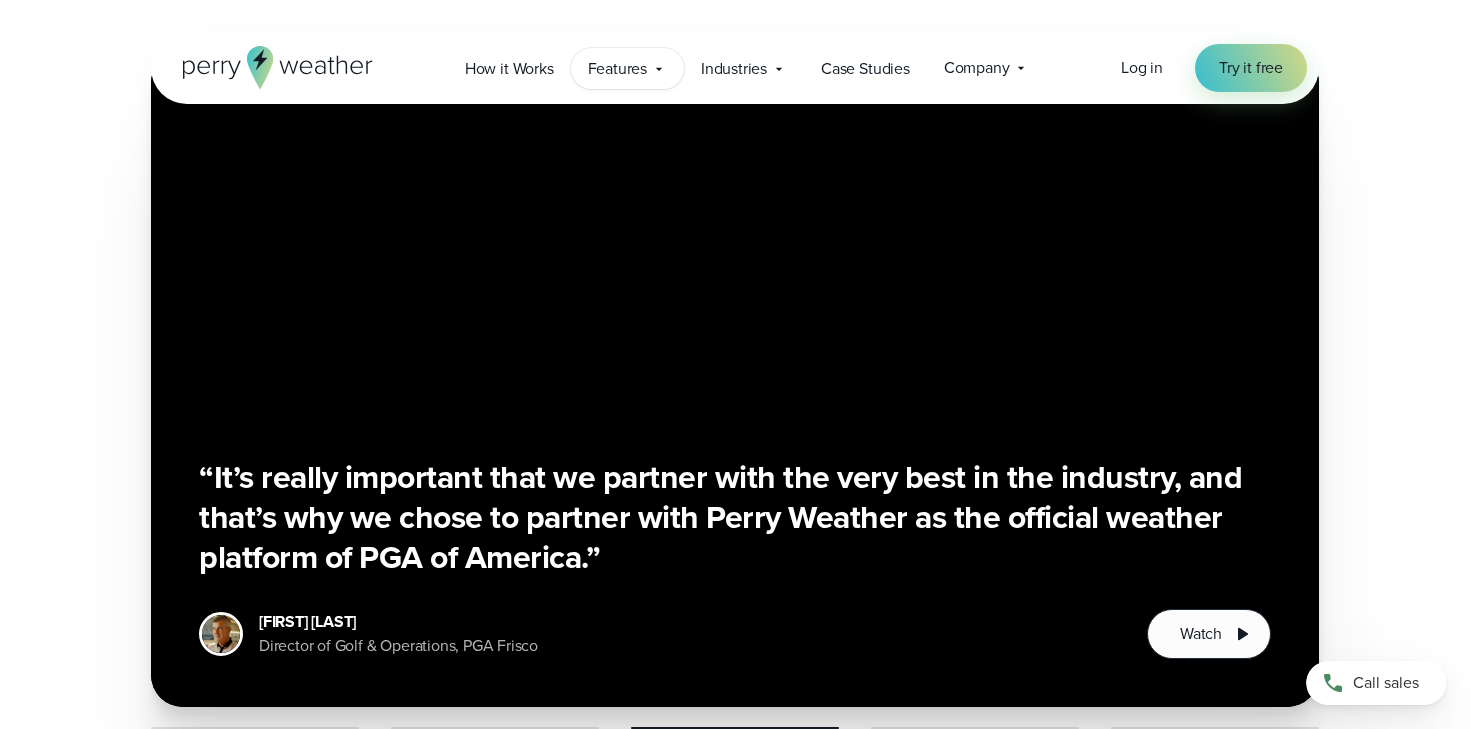 click on "Features" at bounding box center [617, 69] 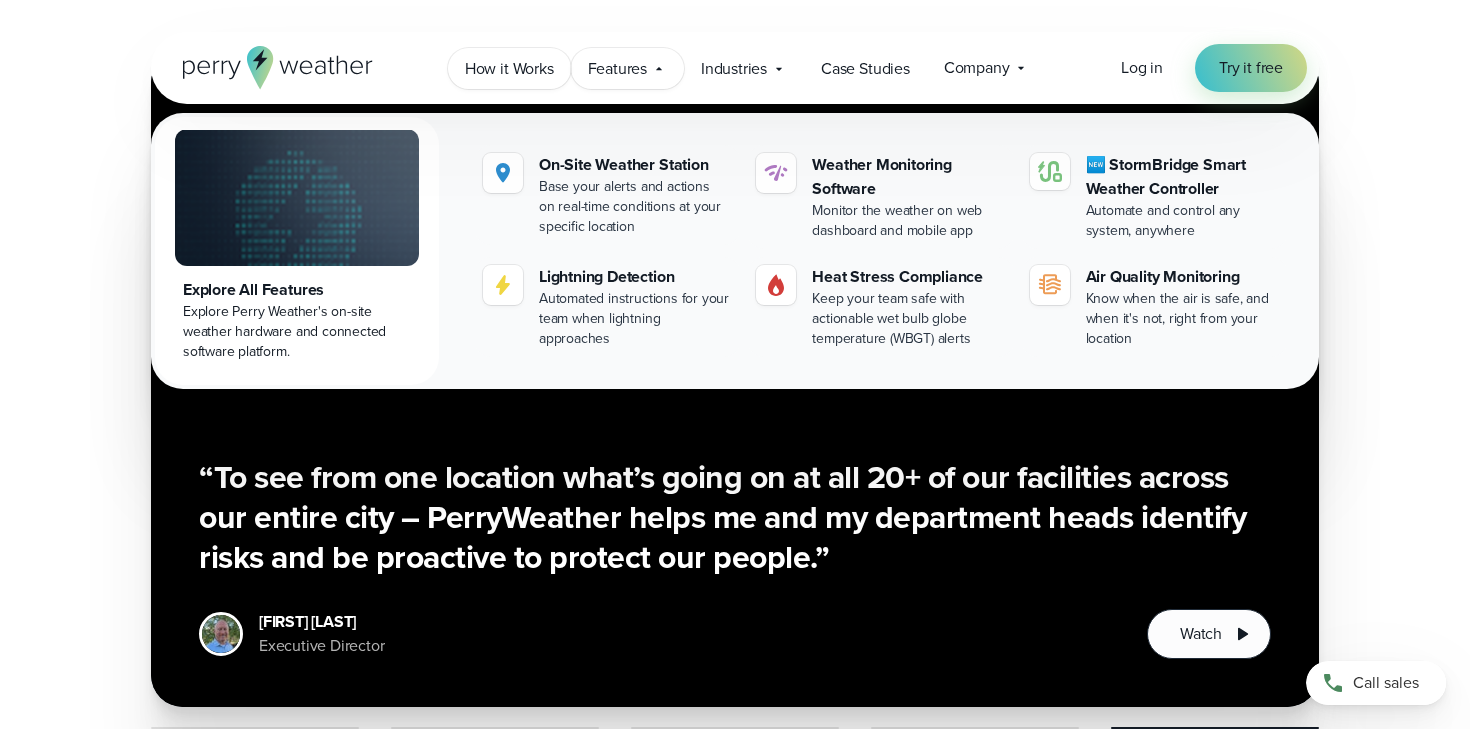click on "How it Works" at bounding box center (509, 69) 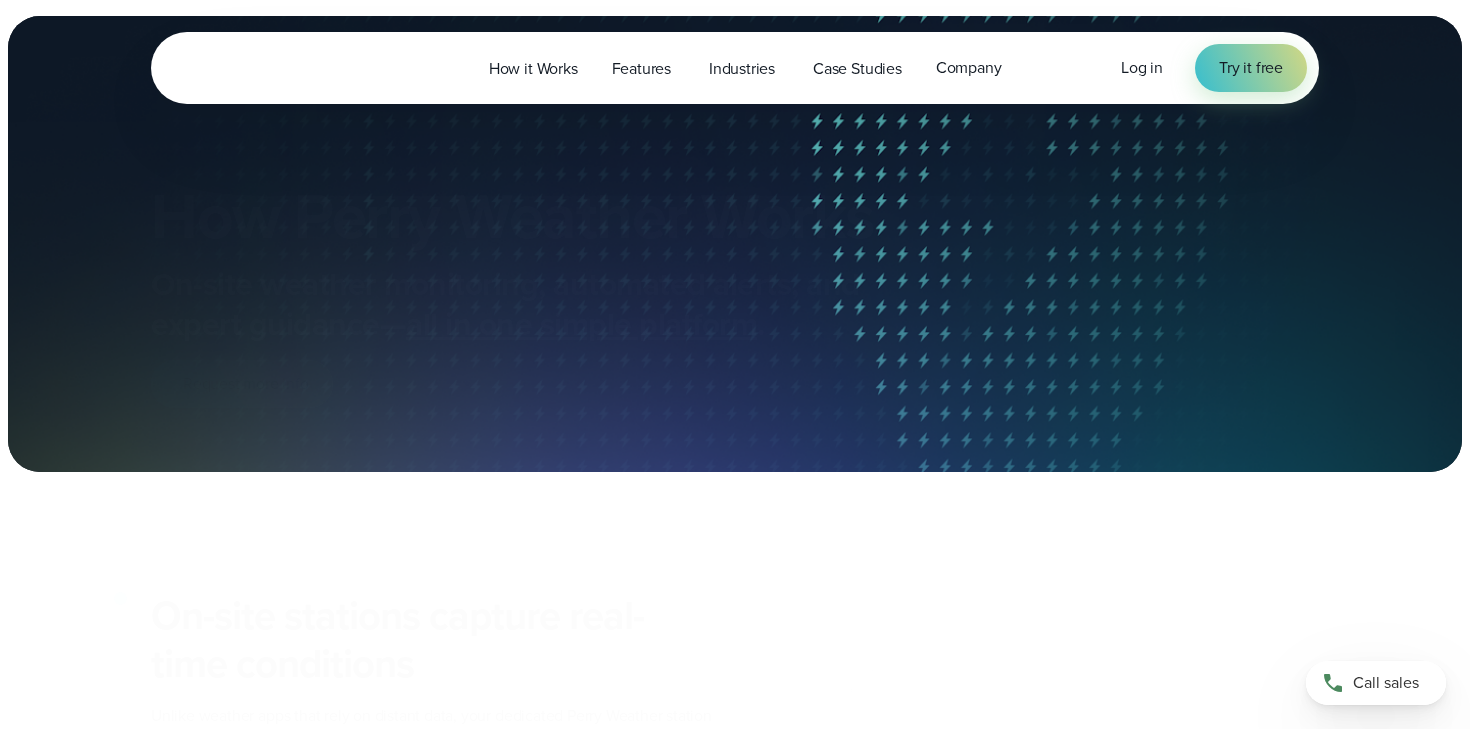 scroll, scrollTop: 0, scrollLeft: 0, axis: both 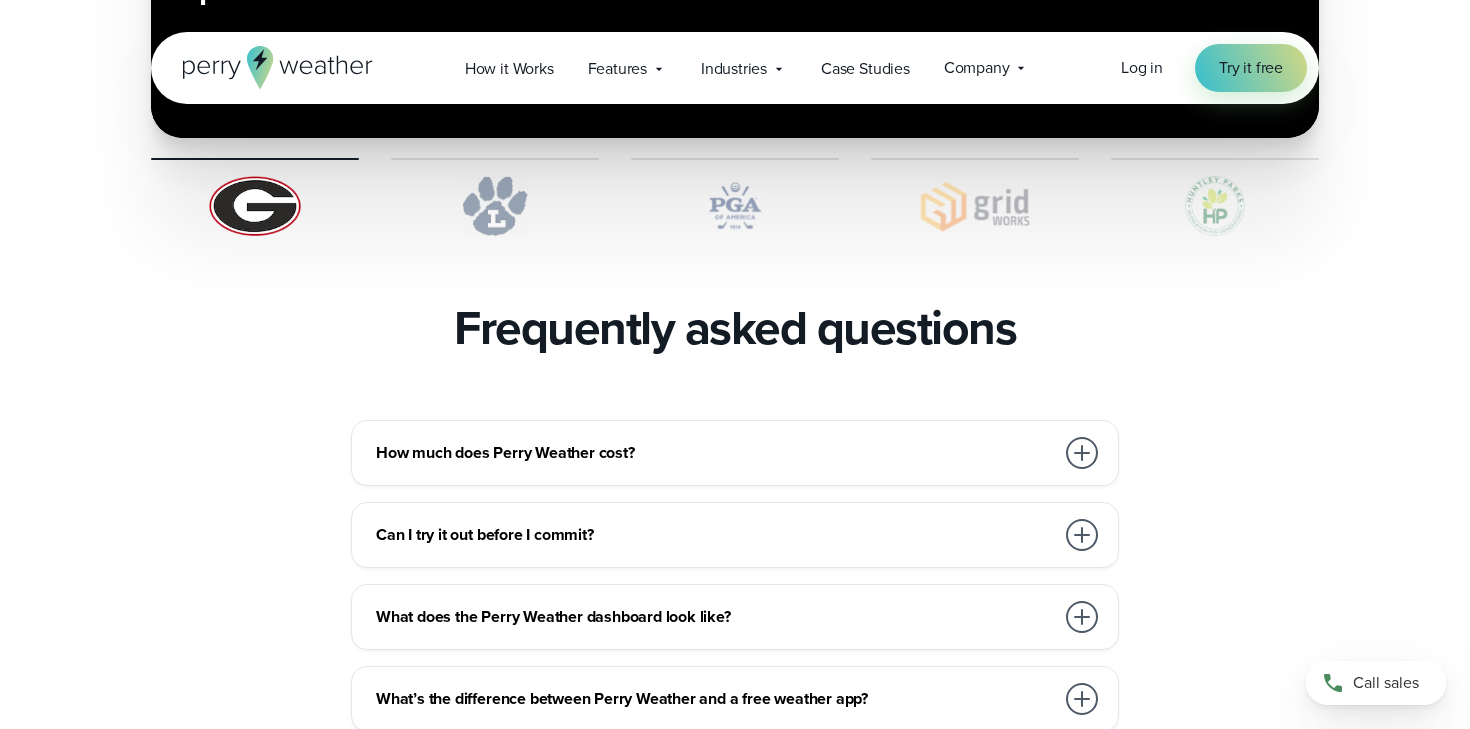 click at bounding box center [735, 206] 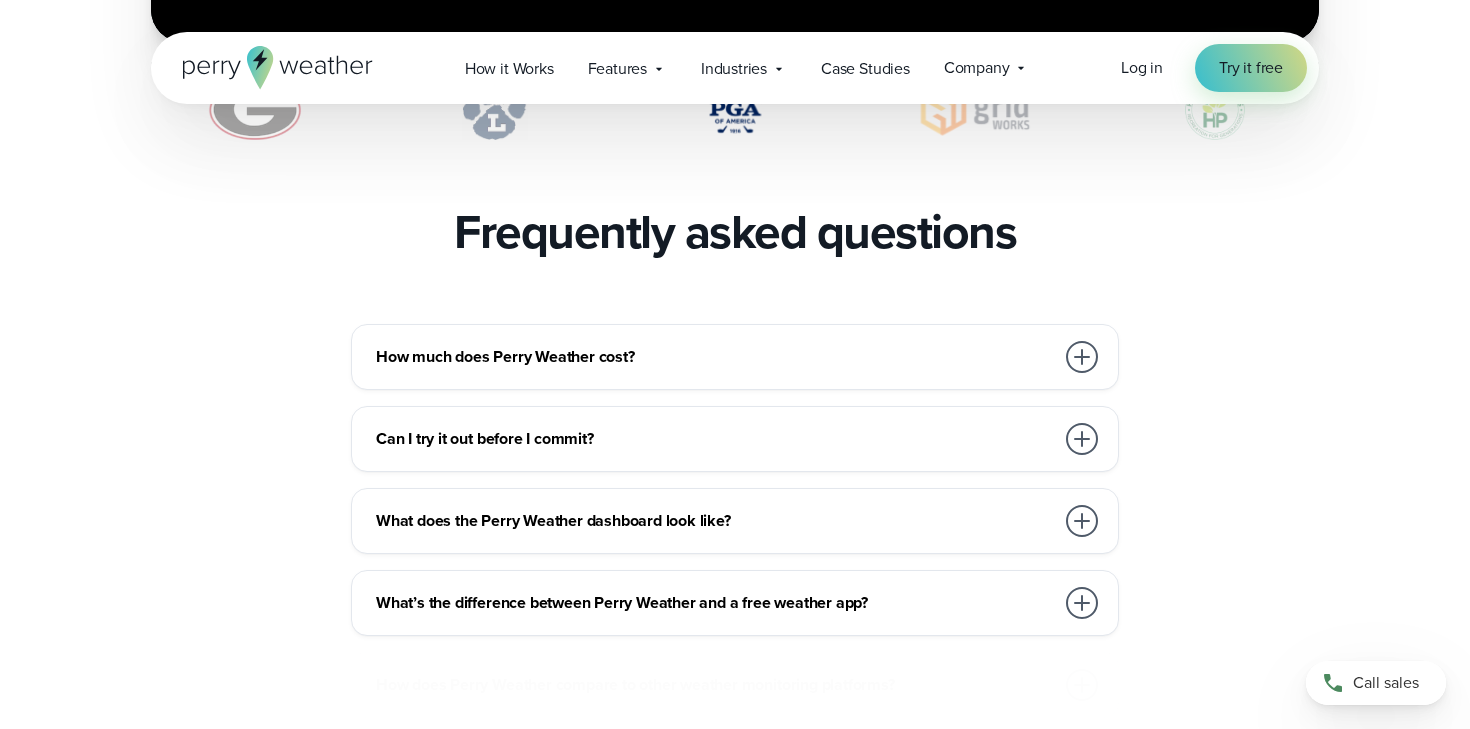 scroll, scrollTop: 4302, scrollLeft: 0, axis: vertical 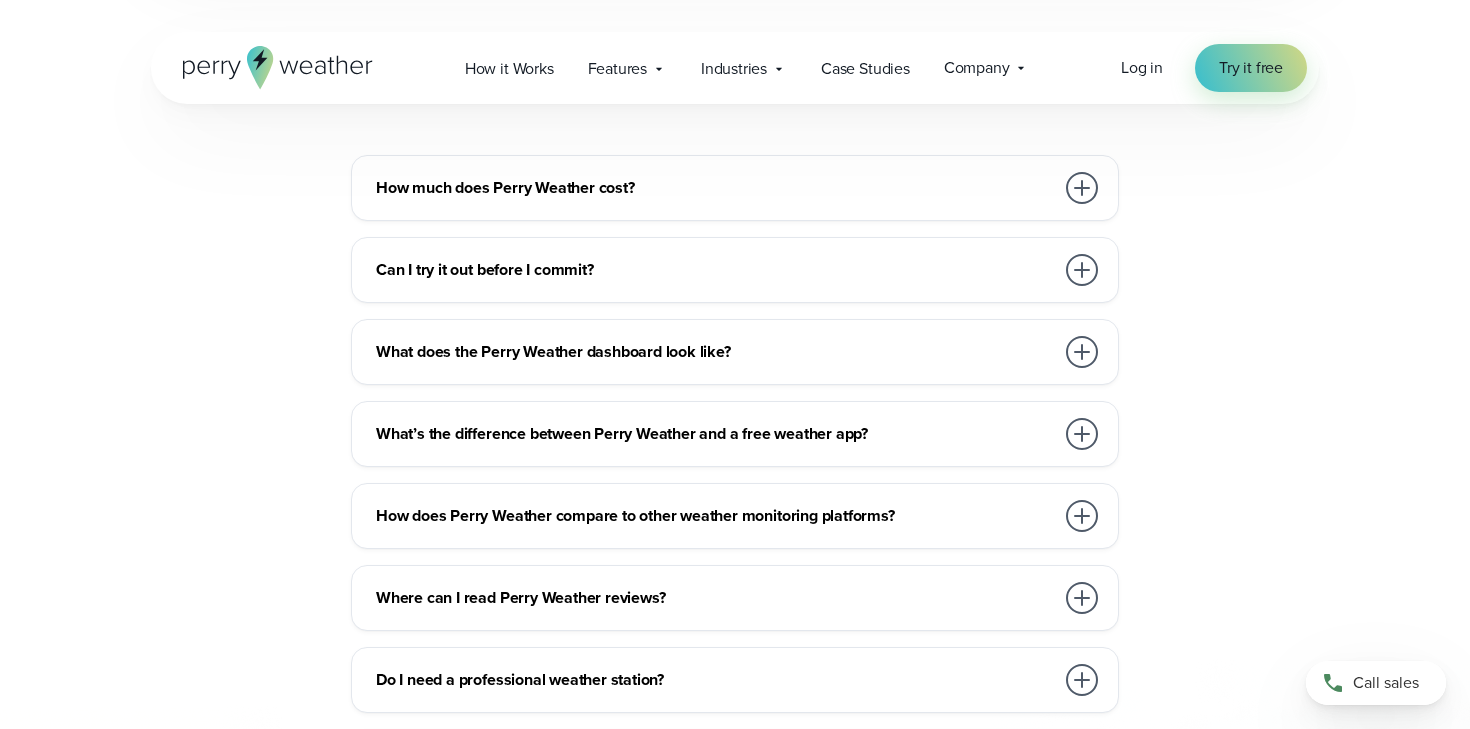 click at bounding box center (1082, 188) 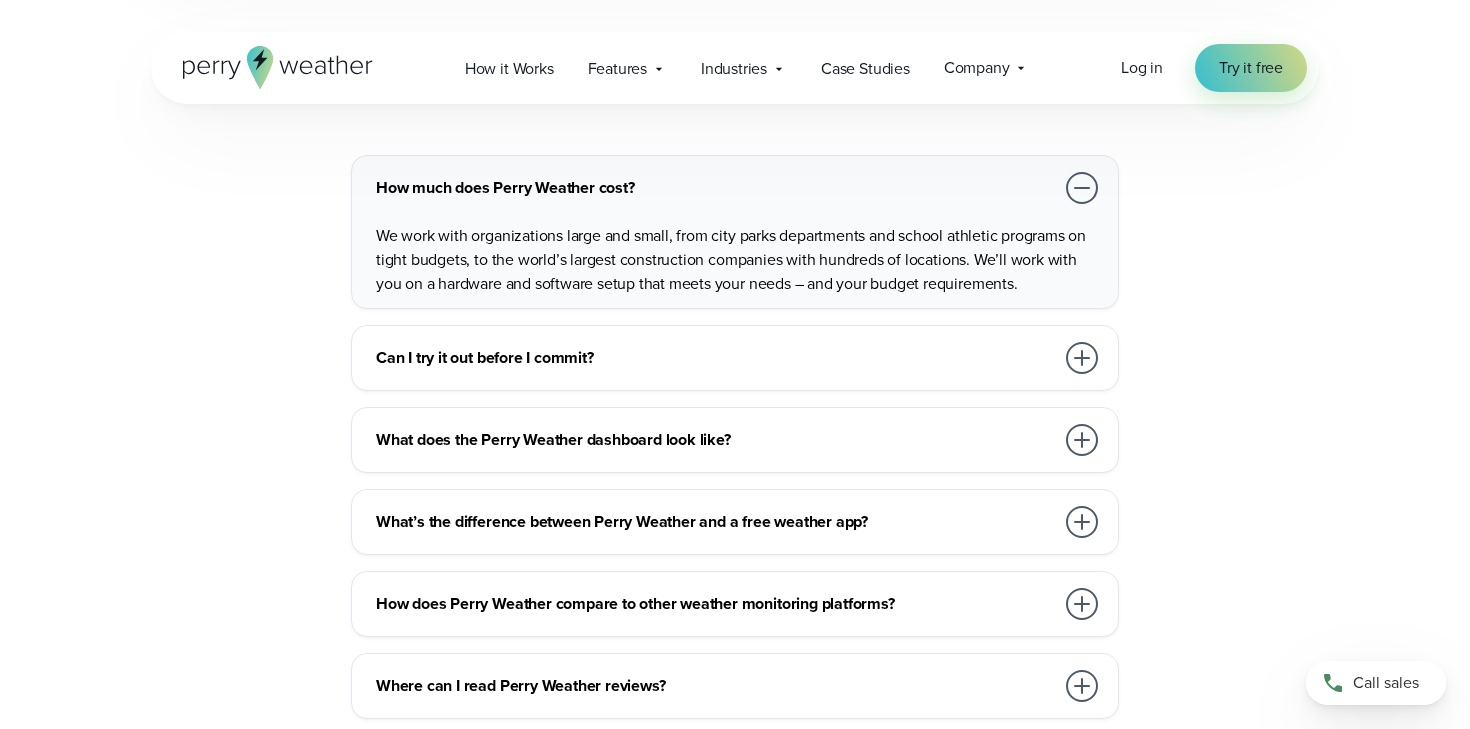 click at bounding box center (1082, 358) 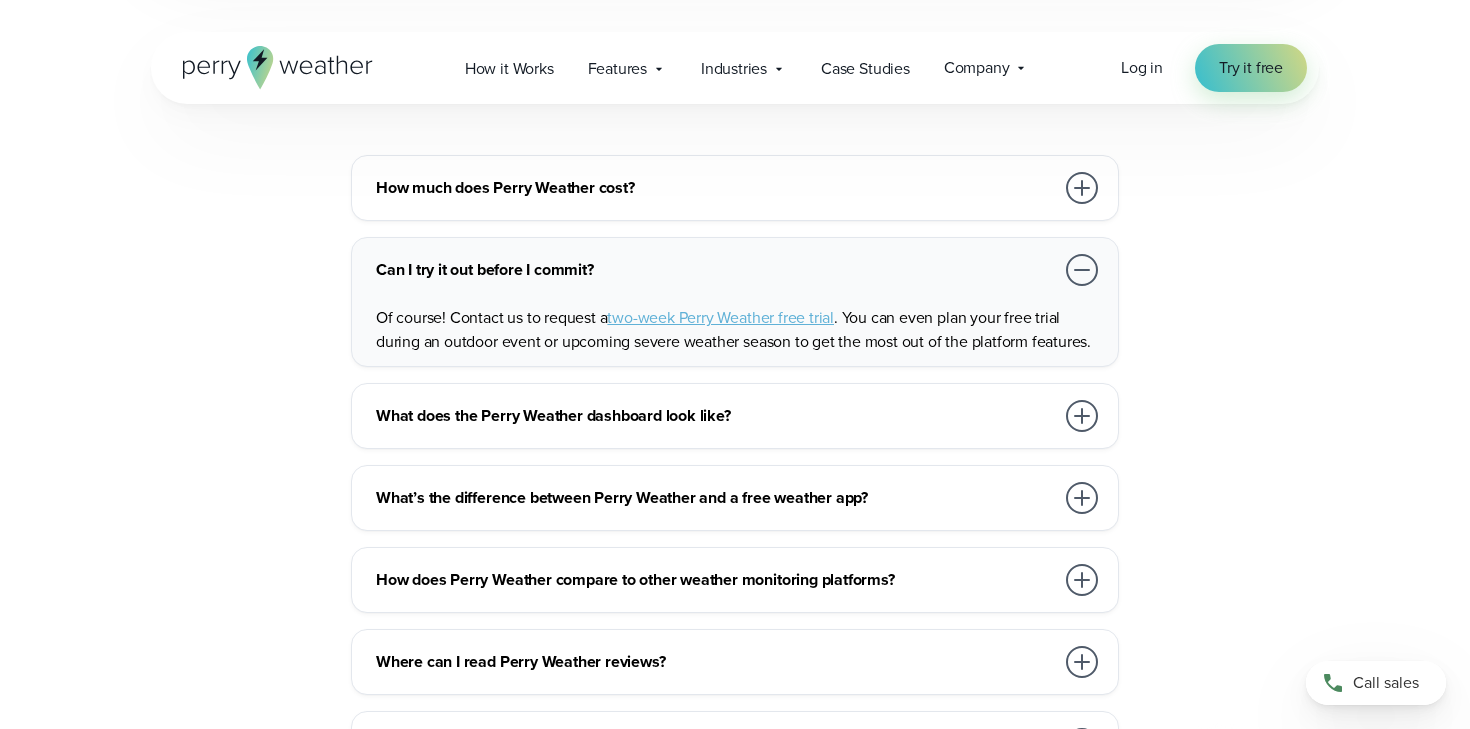 click at bounding box center (1082, 416) 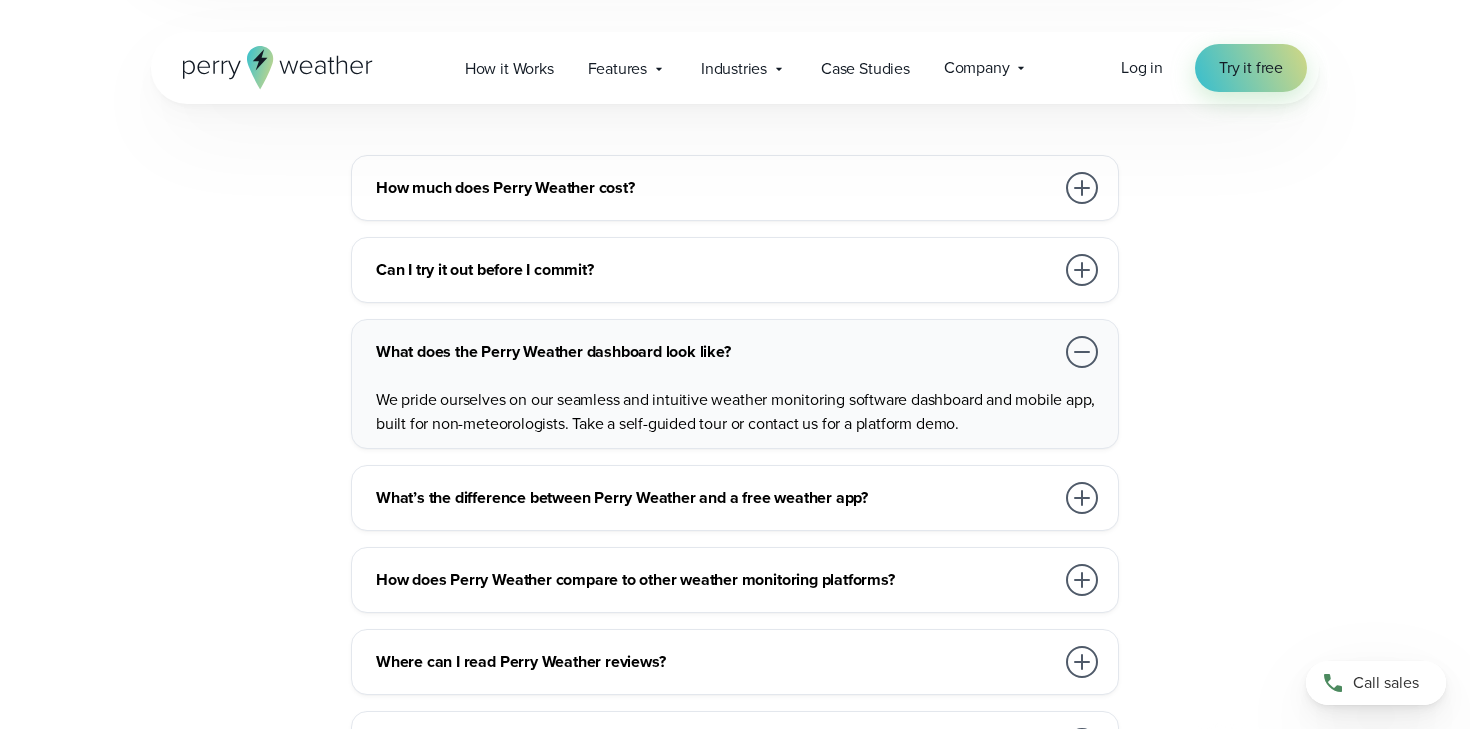 click at bounding box center [1082, 498] 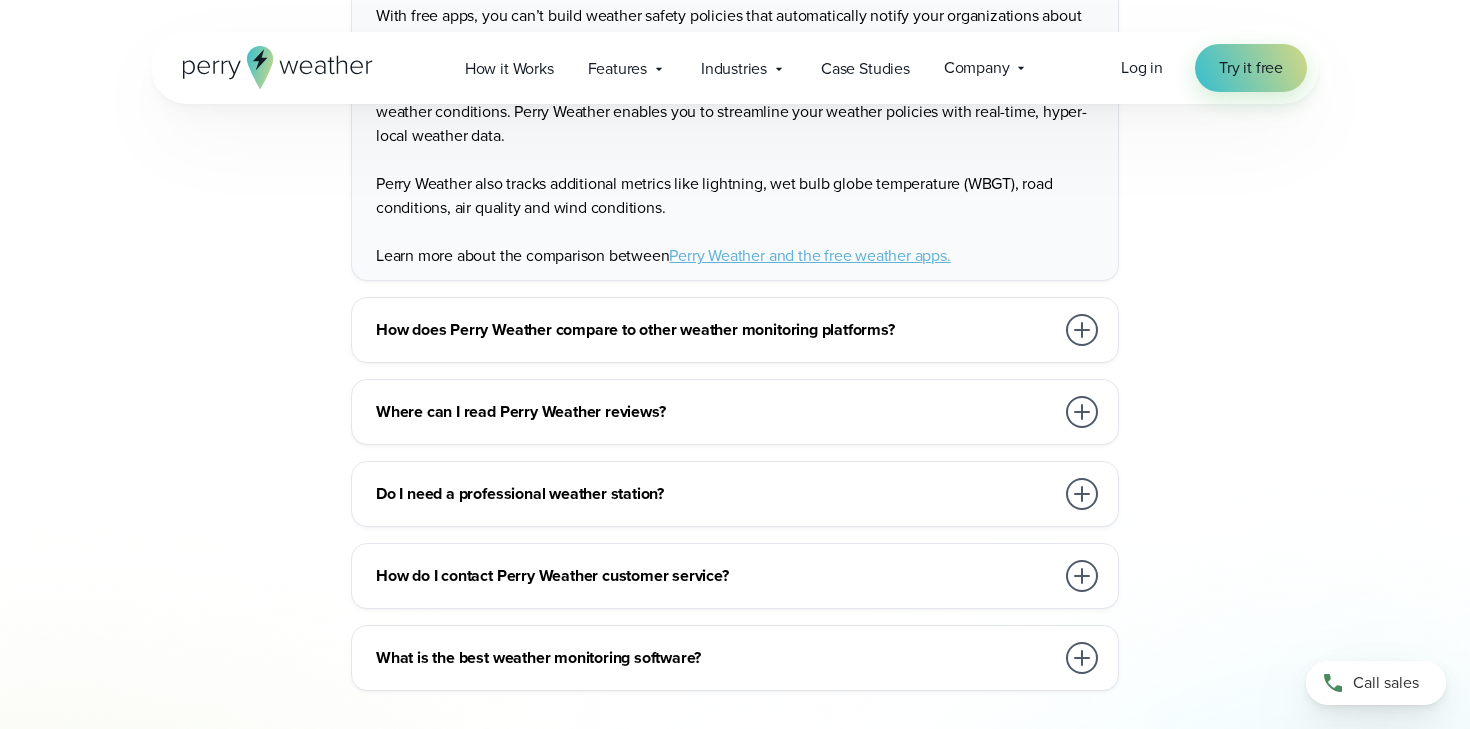 scroll, scrollTop: 4942, scrollLeft: 0, axis: vertical 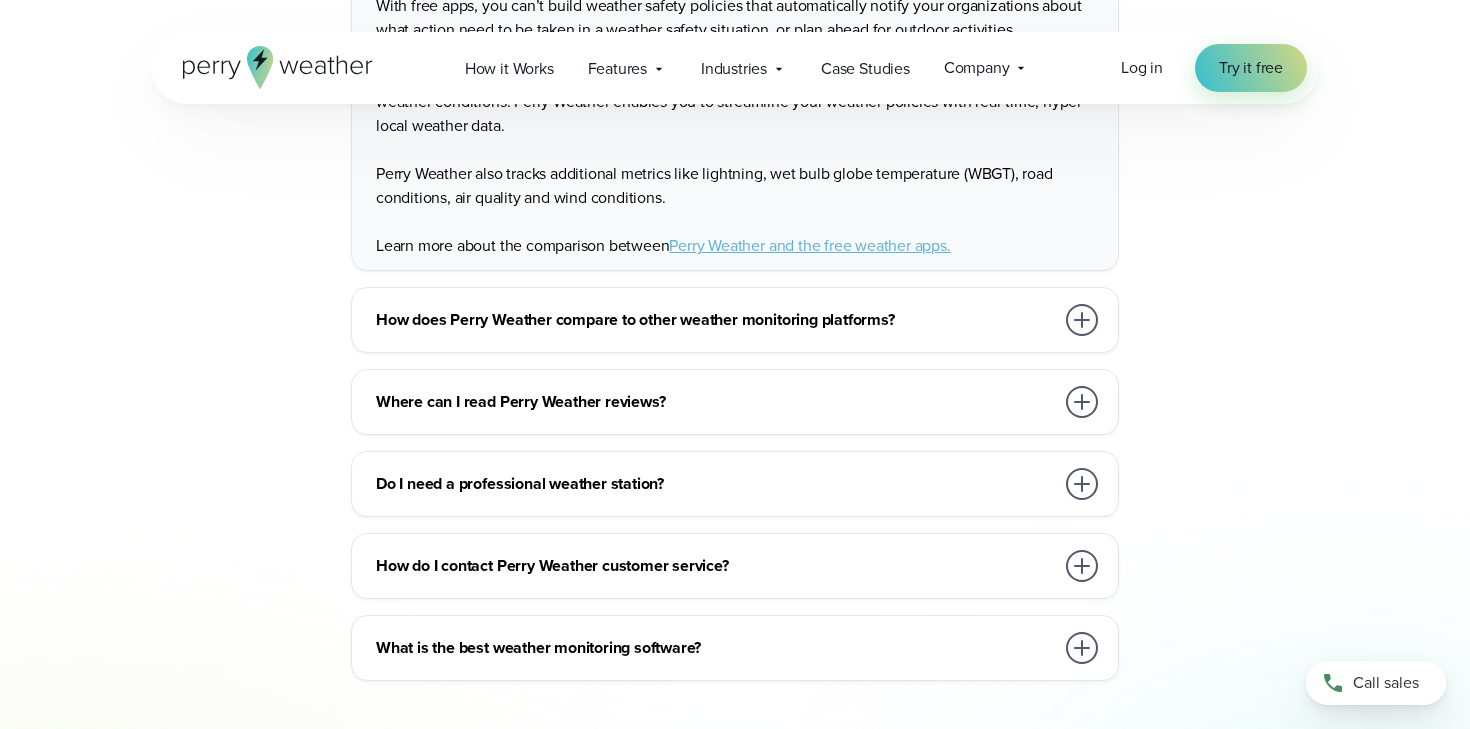 click at bounding box center [1082, 320] 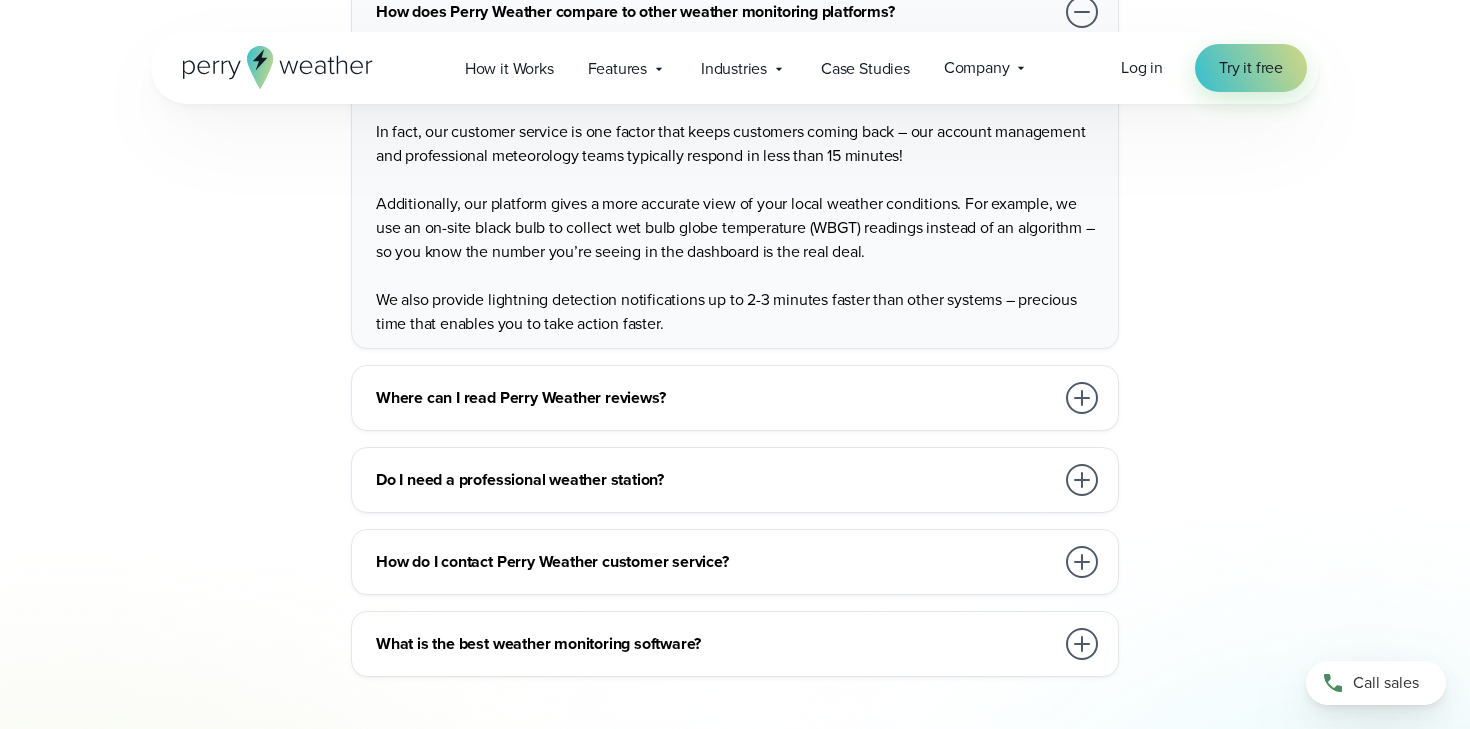 scroll, scrollTop: 4910, scrollLeft: 0, axis: vertical 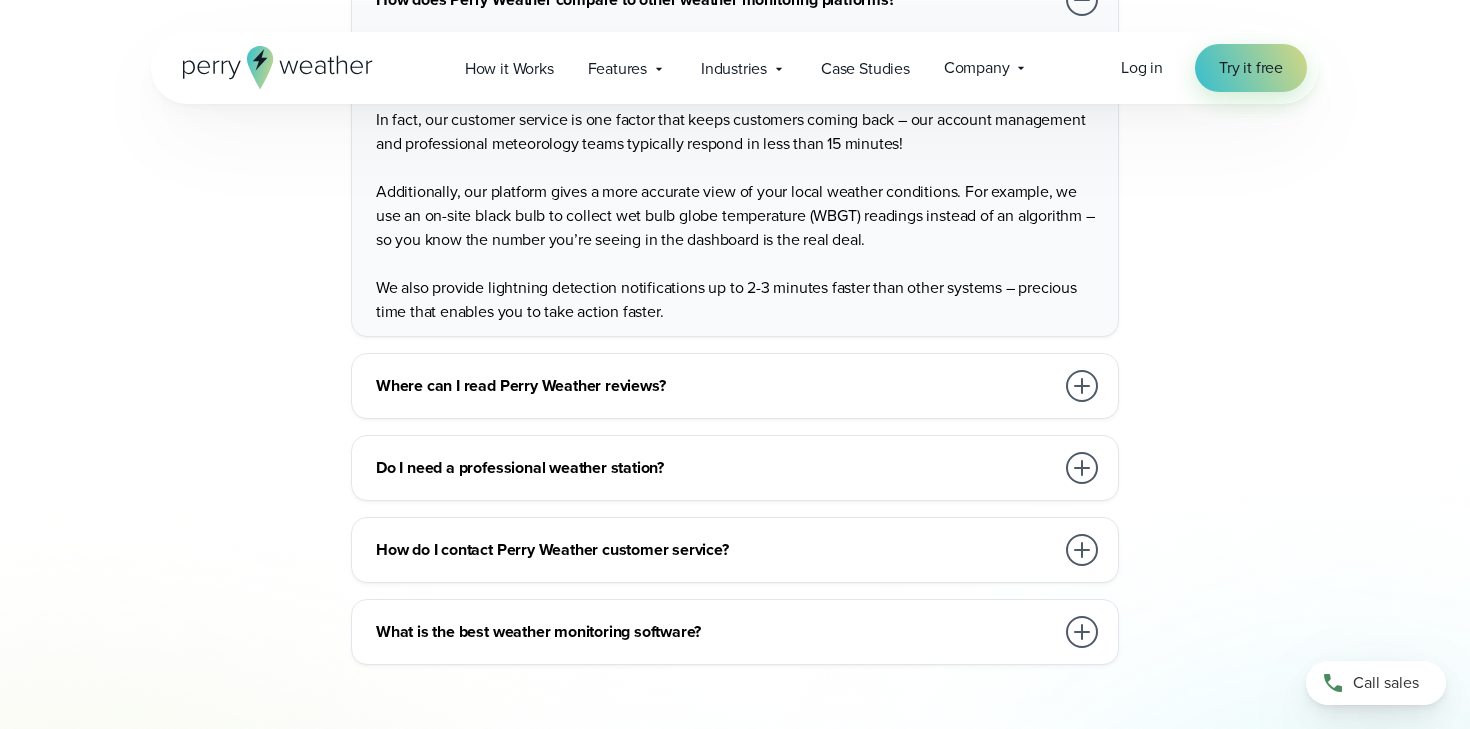 click at bounding box center (1082, 468) 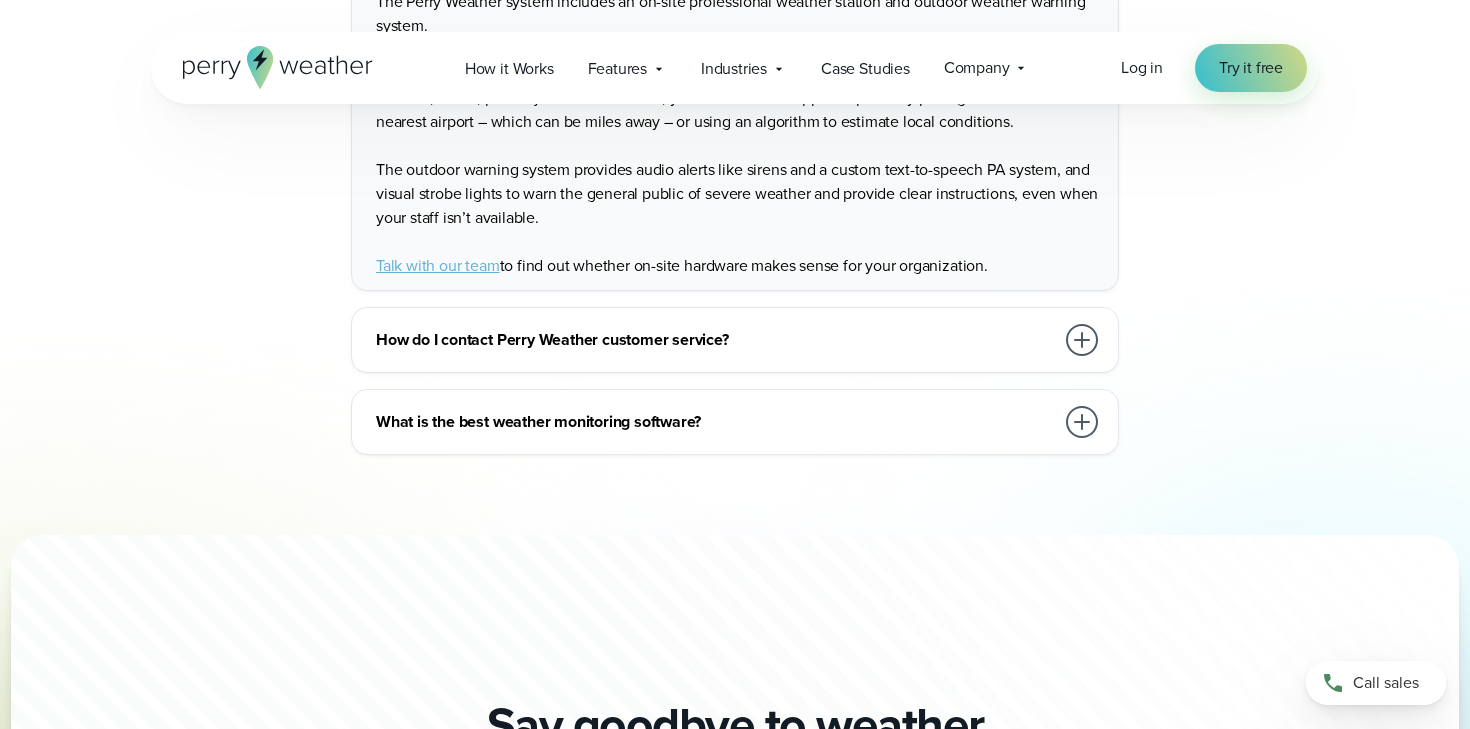 scroll, scrollTop: 5147, scrollLeft: 0, axis: vertical 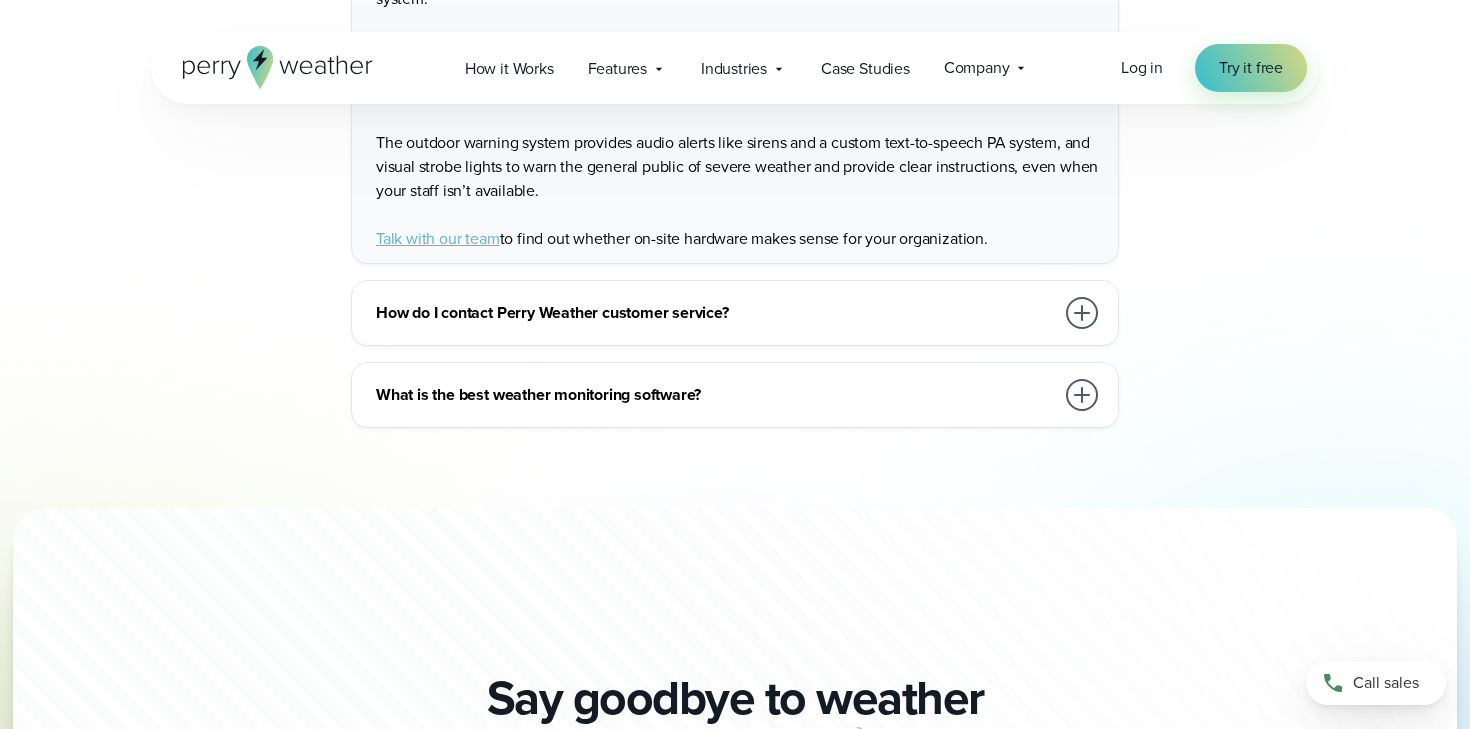 click at bounding box center [1082, 395] 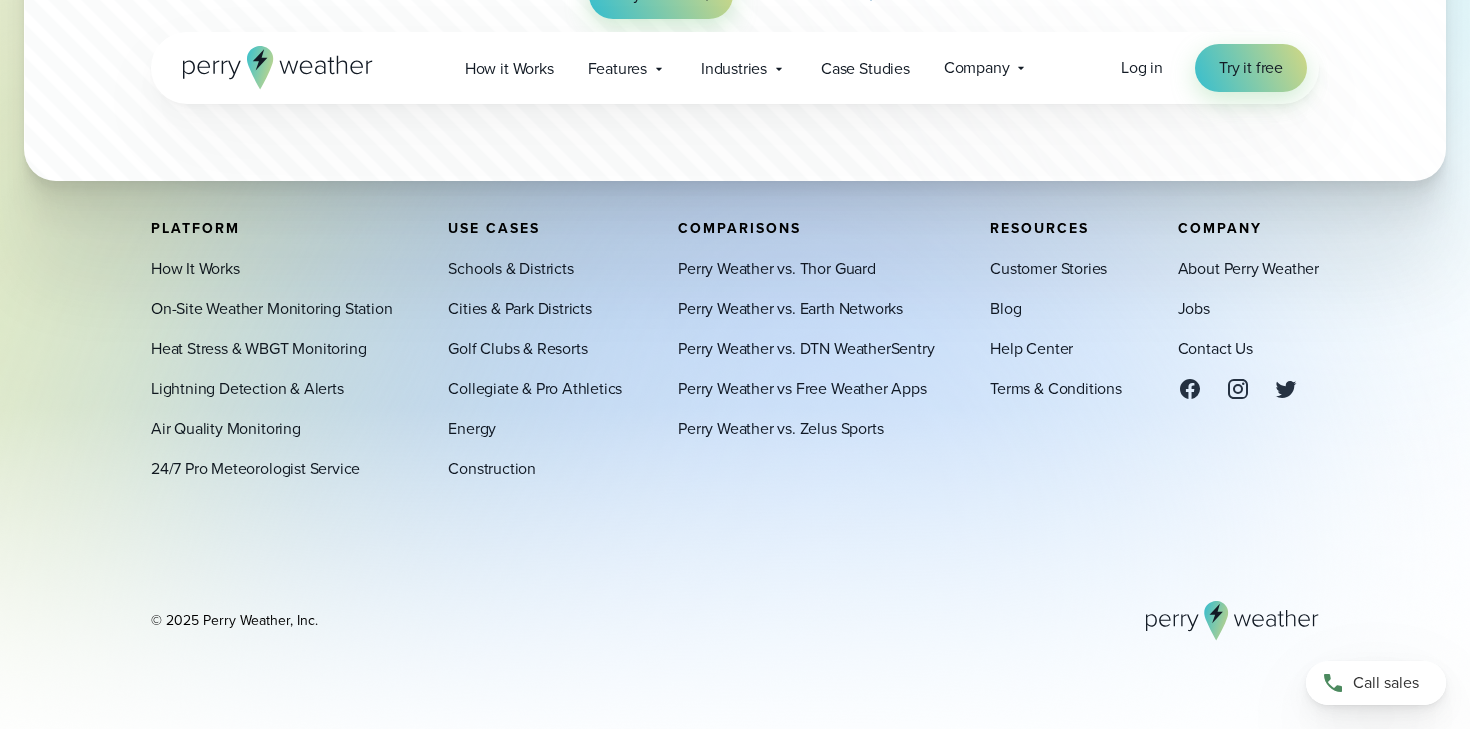 scroll, scrollTop: 5901, scrollLeft: 0, axis: vertical 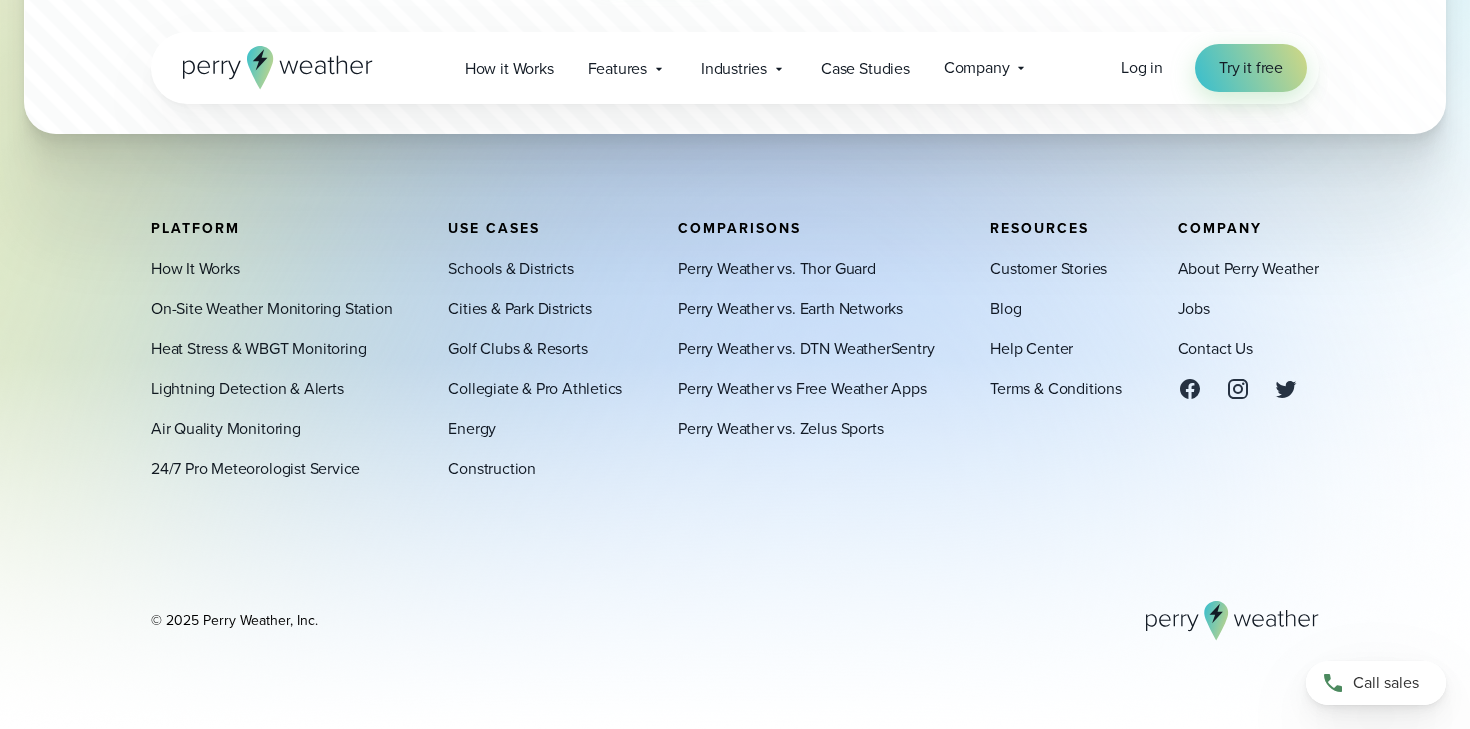 click on "Perry Weather vs. Thor Guard
Perry Weather vs. Earth Networks
Perry Weather vs. DTN WeatherSentry
Perry Weather vs Free Weather Apps
Perry Weather vs. Zelus Sports" at bounding box center (806, 349) 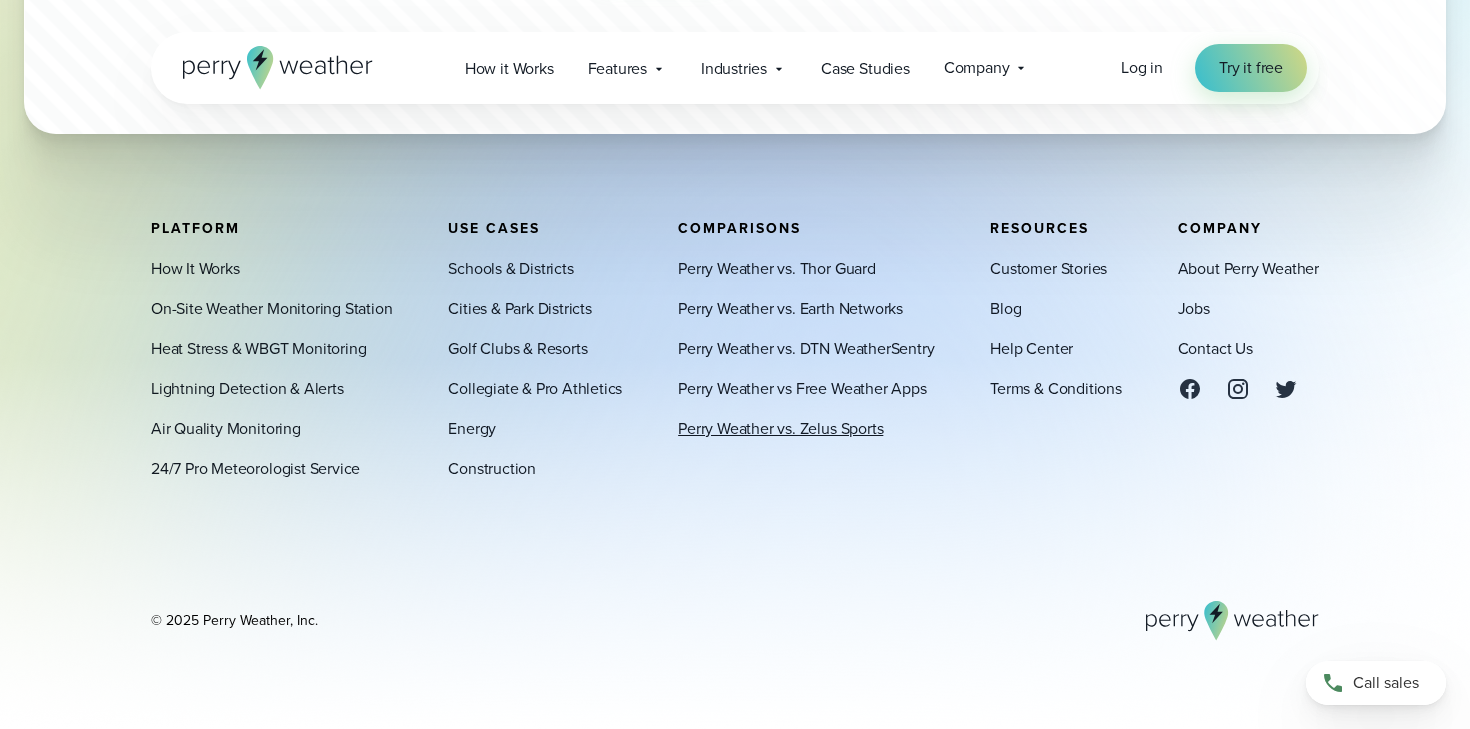 click on "Perry Weather vs. Zelus Sports" at bounding box center [780, 429] 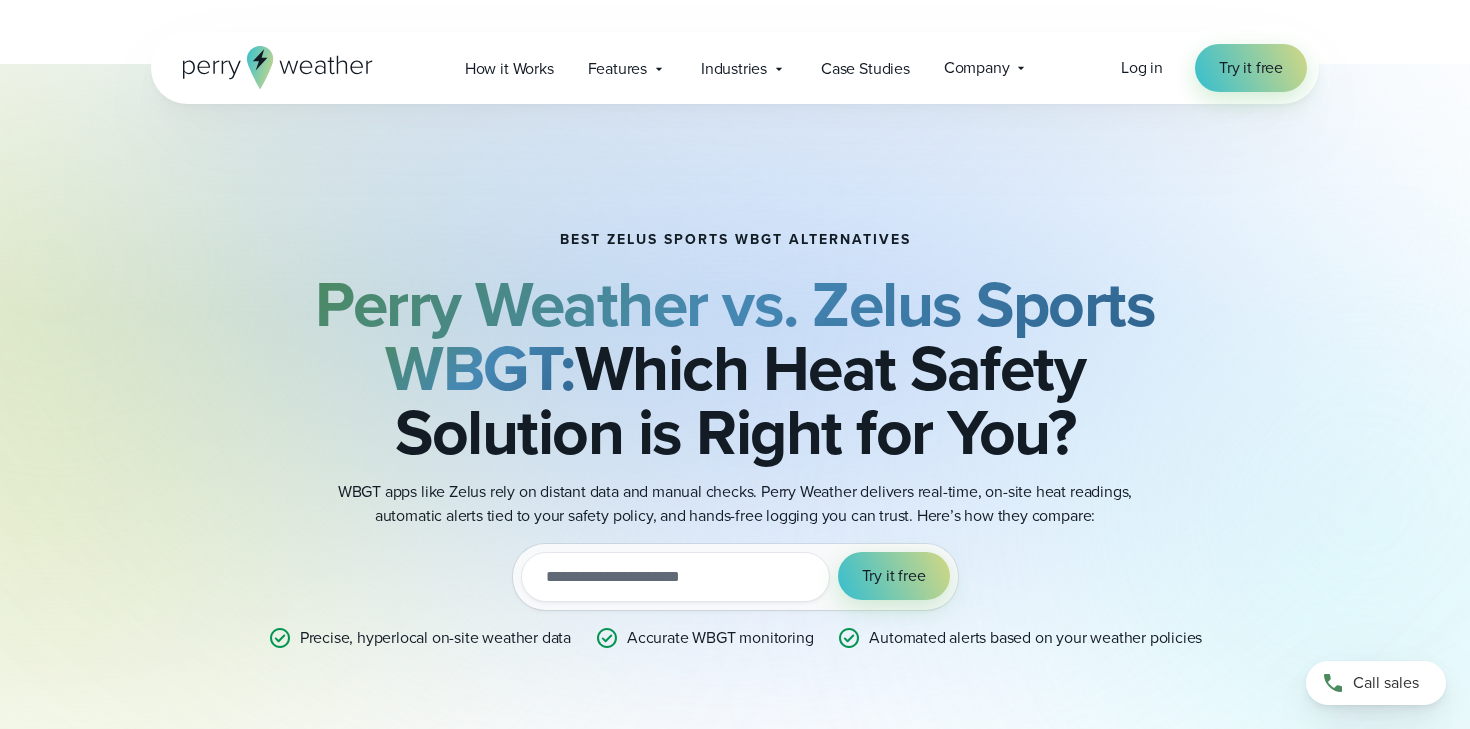 scroll, scrollTop: 0, scrollLeft: 0, axis: both 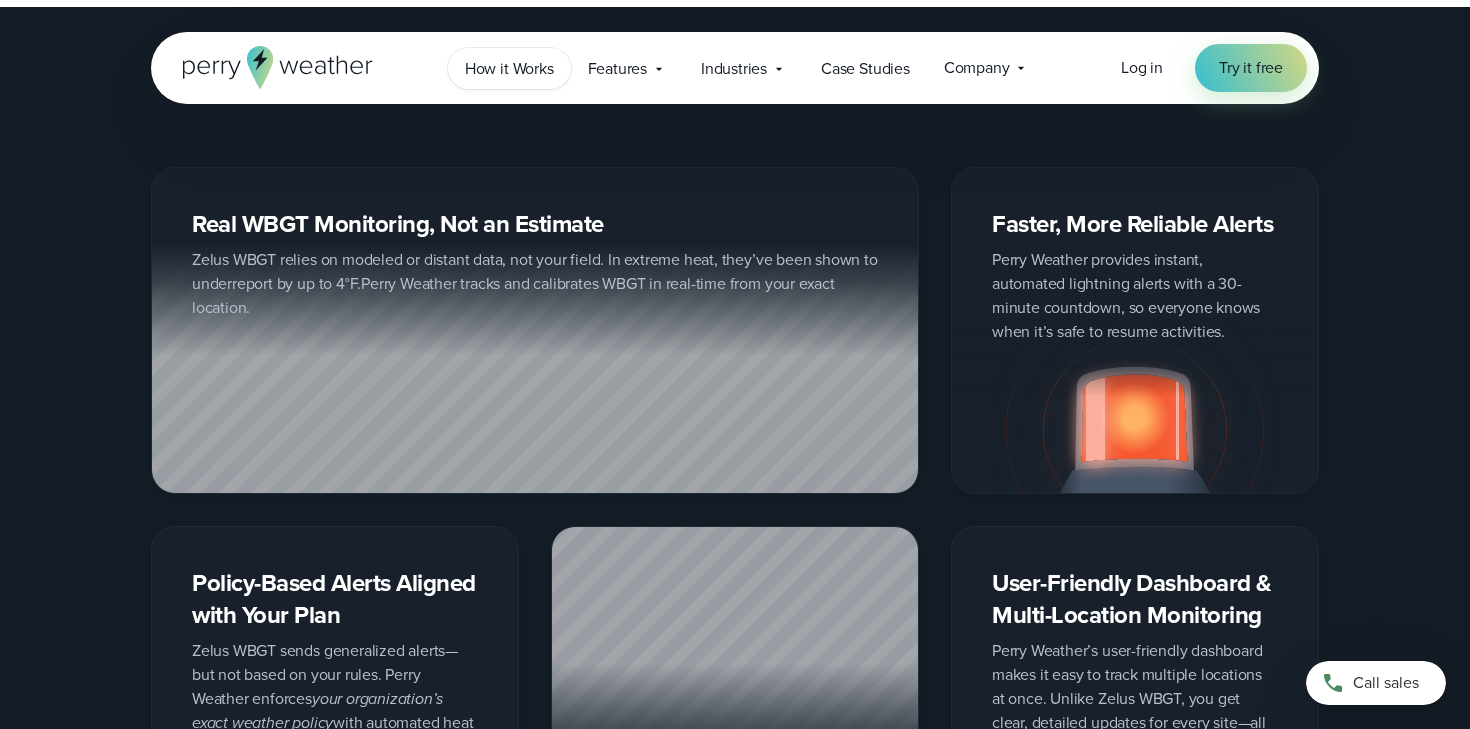 click on "How it Works" at bounding box center [509, 69] 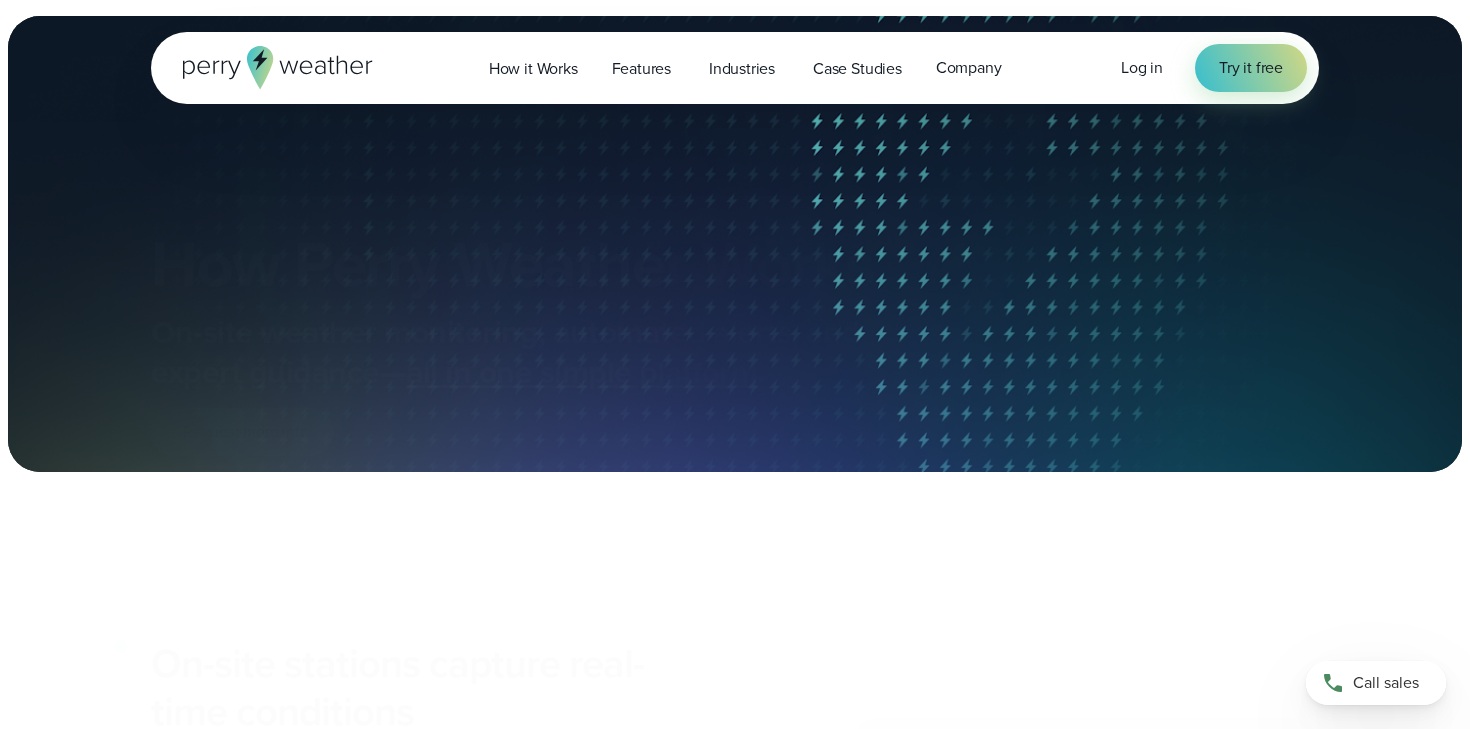 scroll, scrollTop: 0, scrollLeft: 0, axis: both 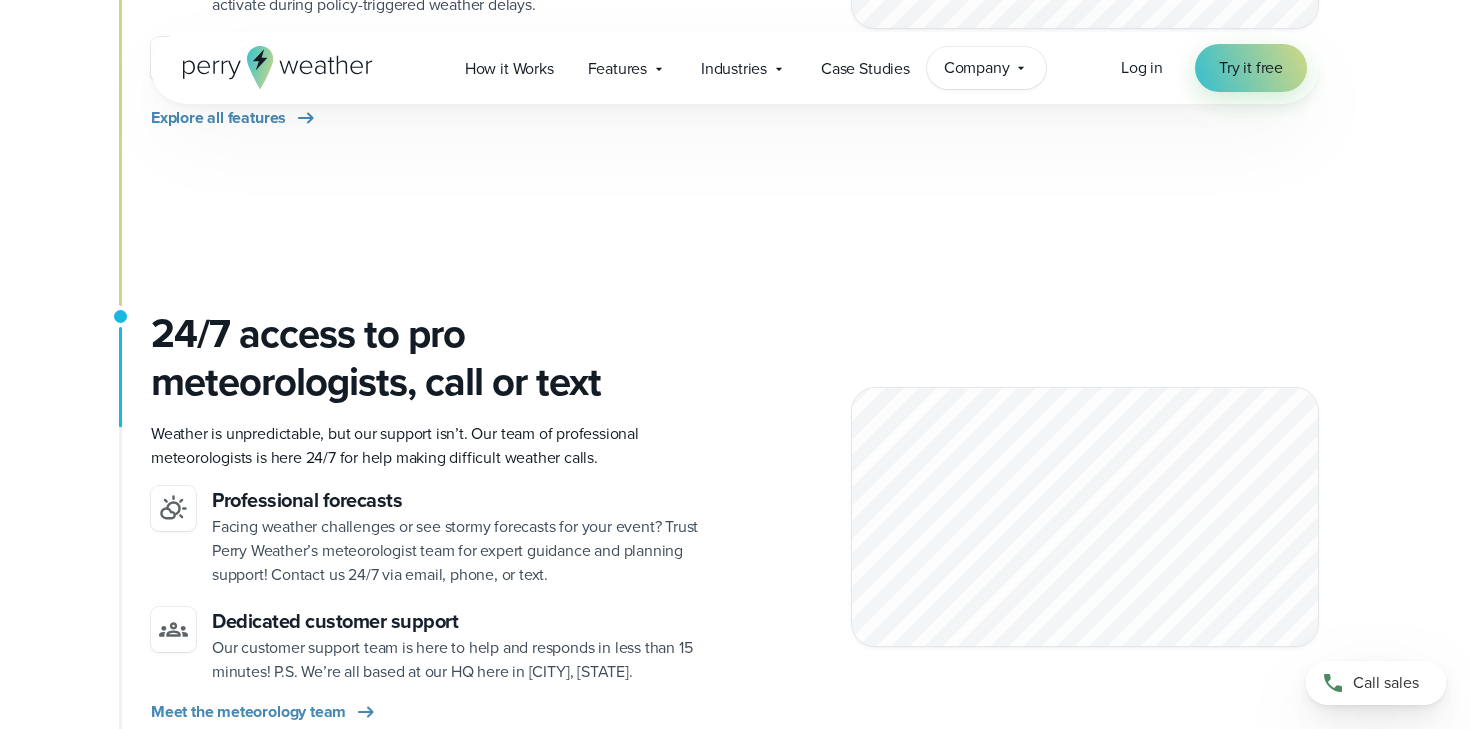 click 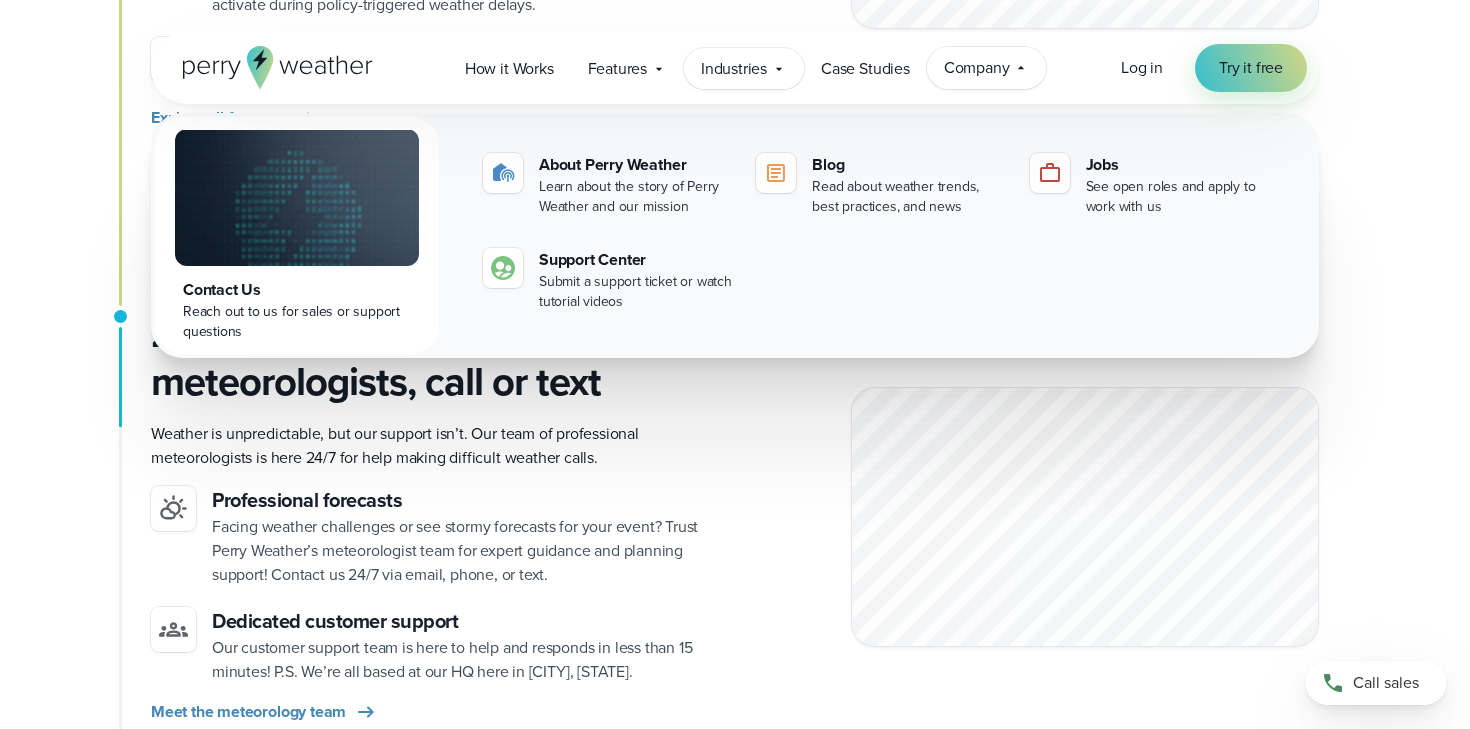 click 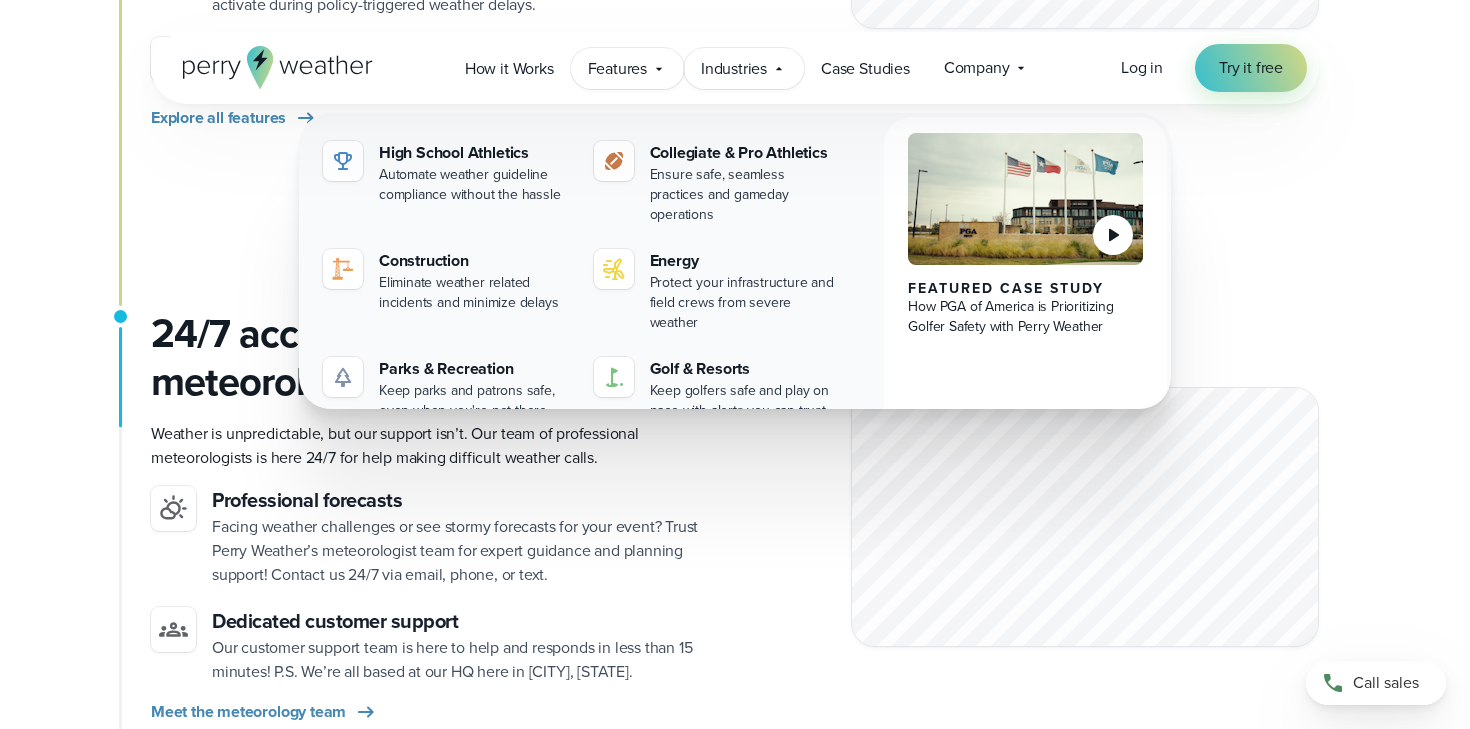 click on "Features
Explore All Features
Explore Perry Weather's on-site weather hardware and connected software platform." at bounding box center (627, 68) 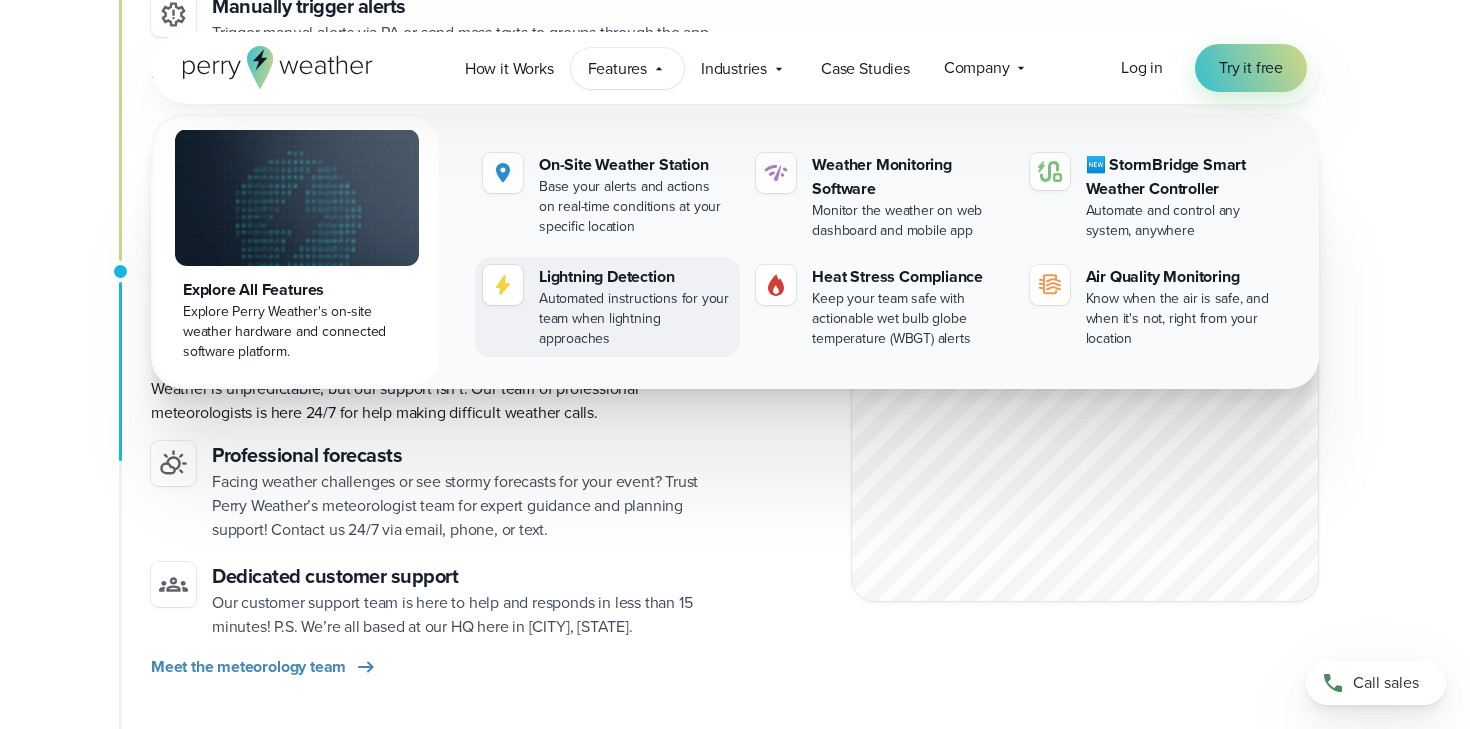 scroll, scrollTop: 2594, scrollLeft: 0, axis: vertical 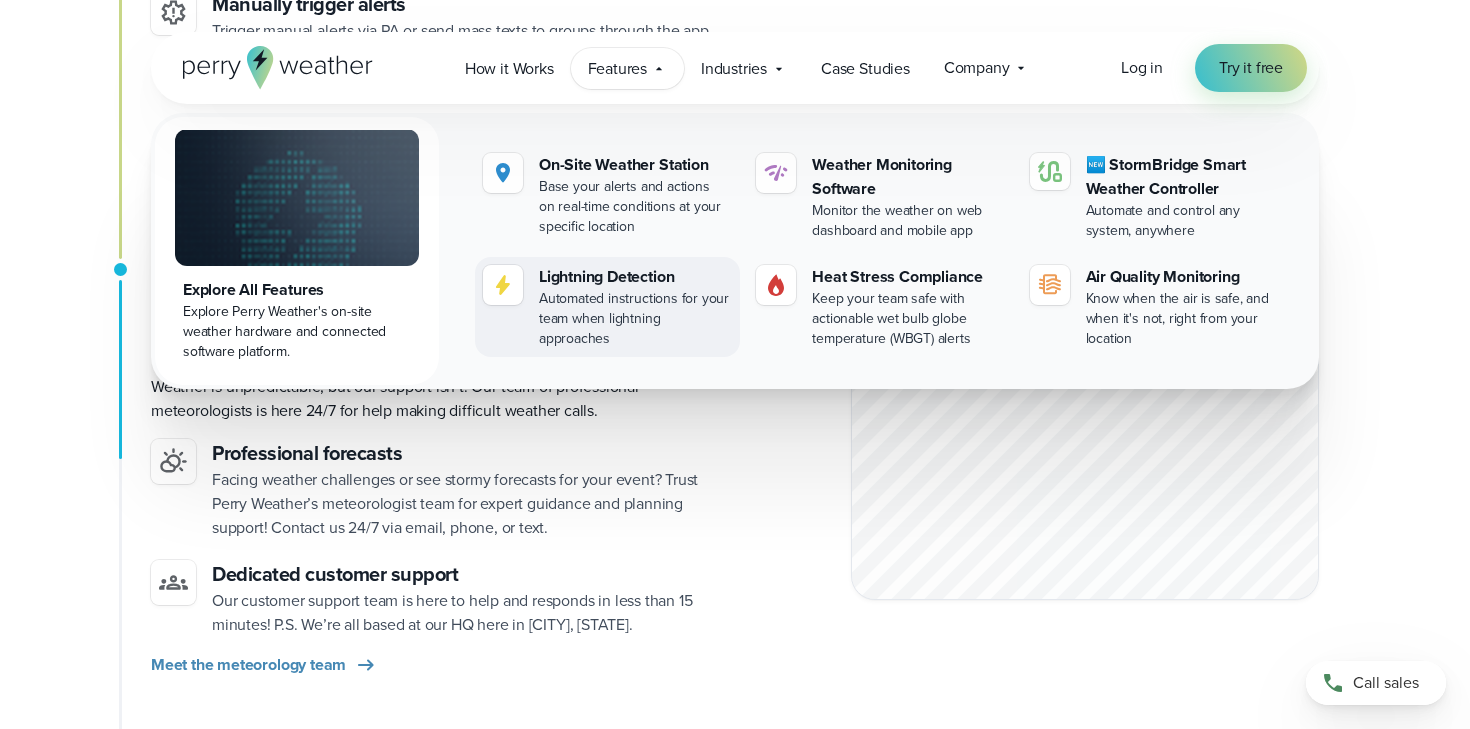 click on "Lightning Detection" at bounding box center [635, 277] 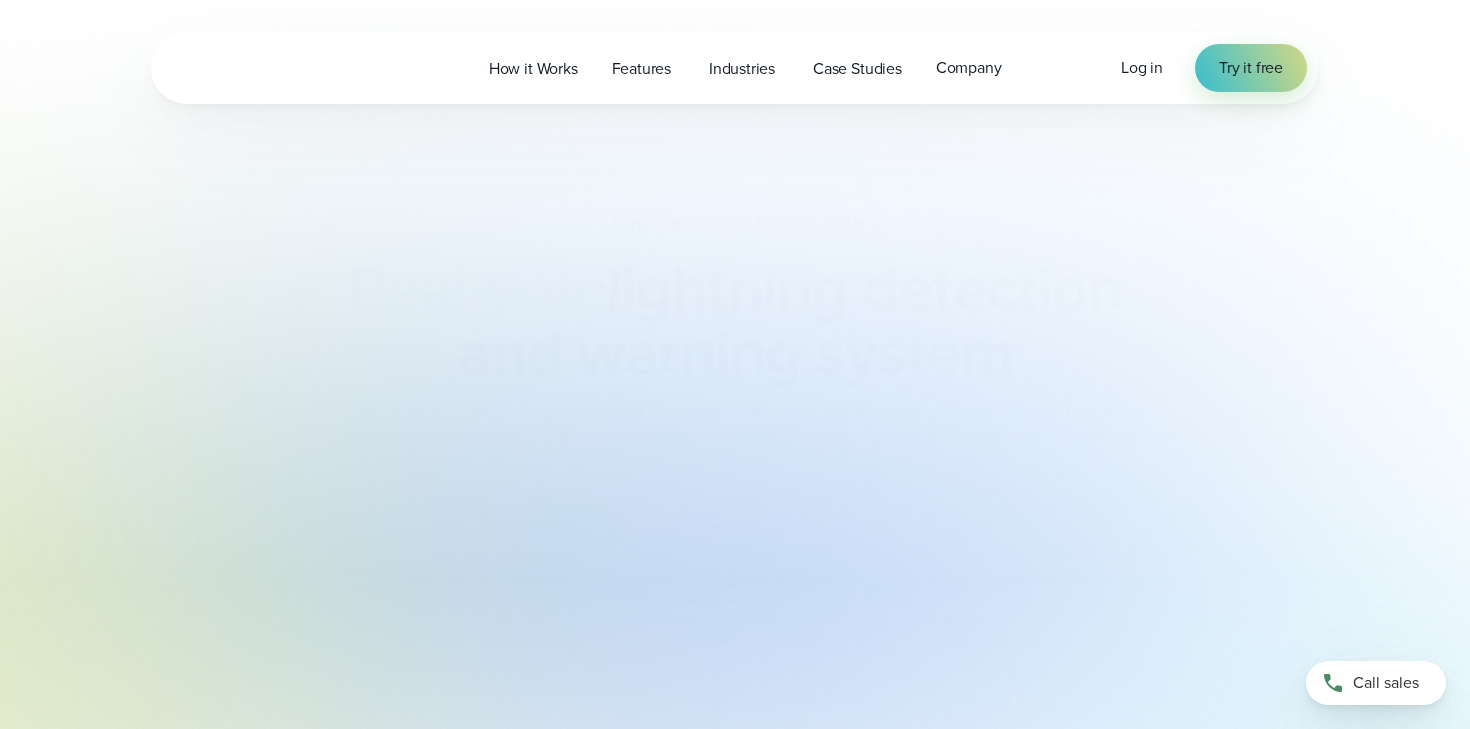 scroll, scrollTop: 0, scrollLeft: 0, axis: both 